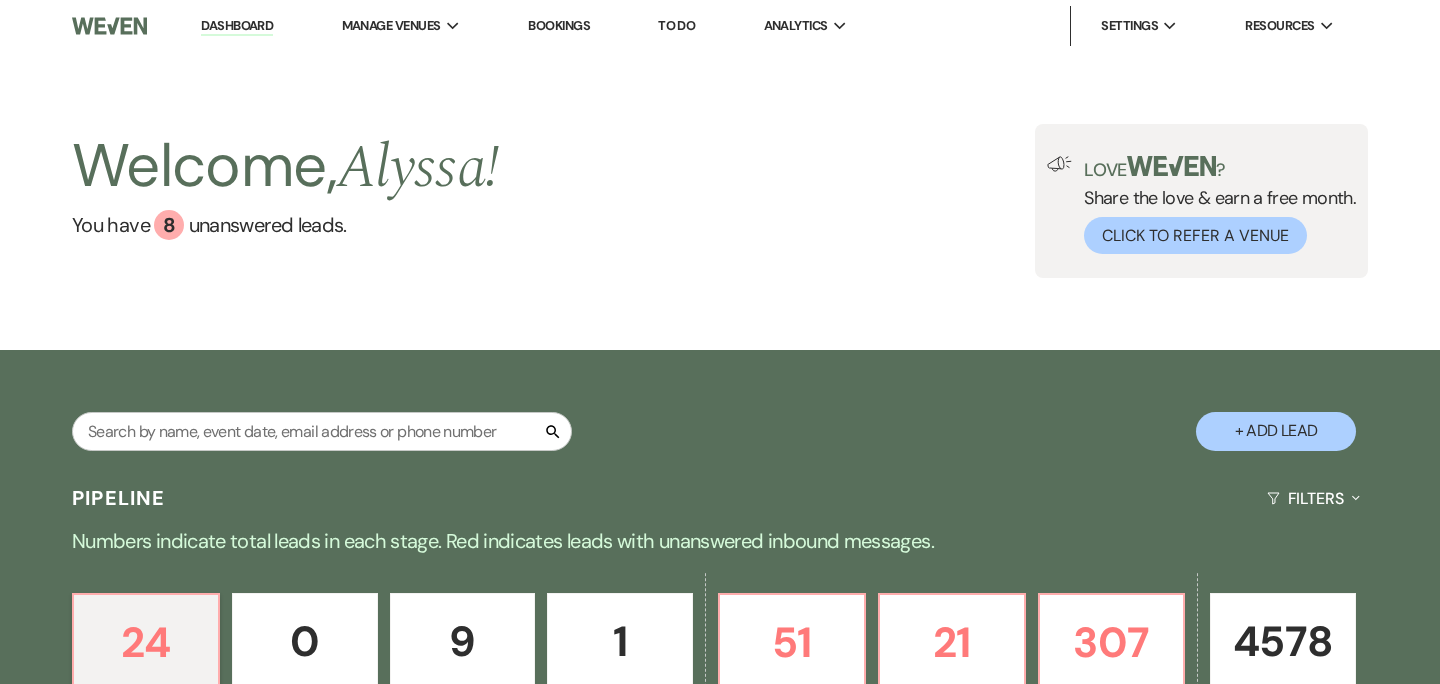 scroll, scrollTop: 0, scrollLeft: 0, axis: both 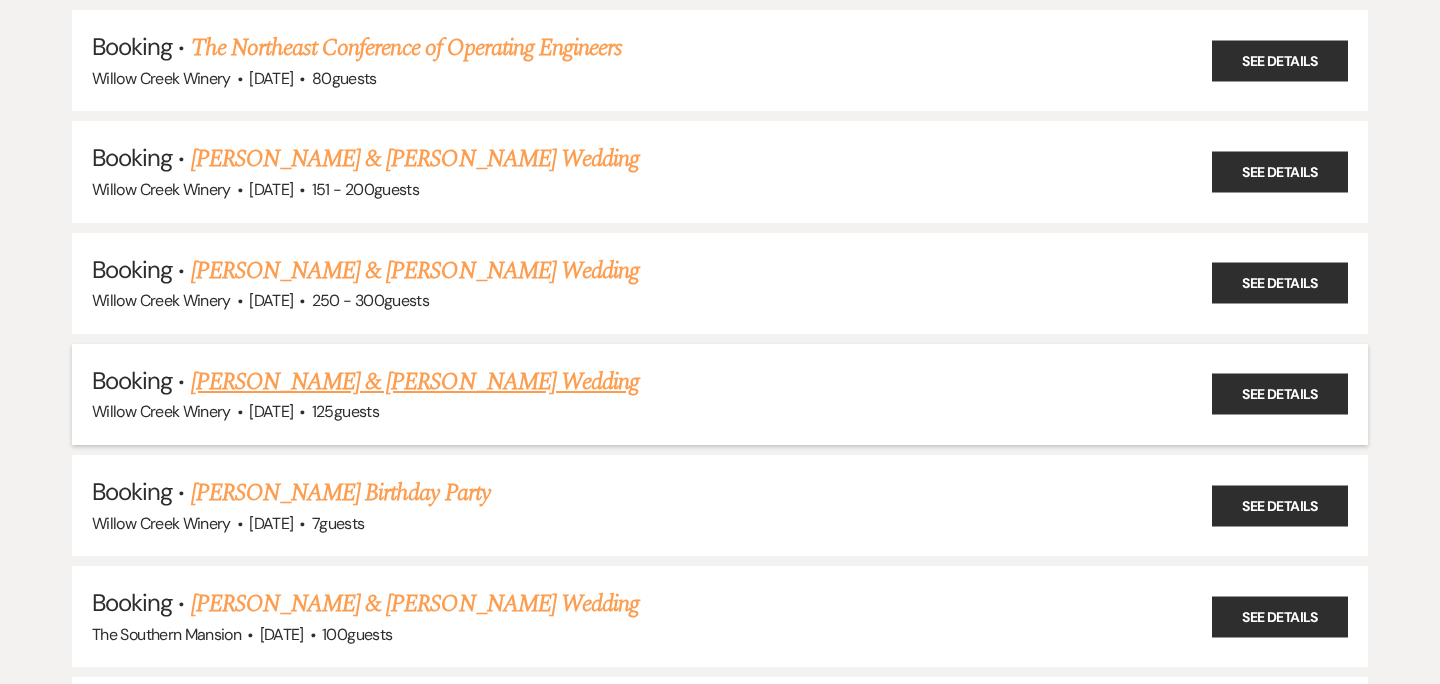 click on "[PERSON_NAME] & [PERSON_NAME] Wedding" at bounding box center [415, 382] 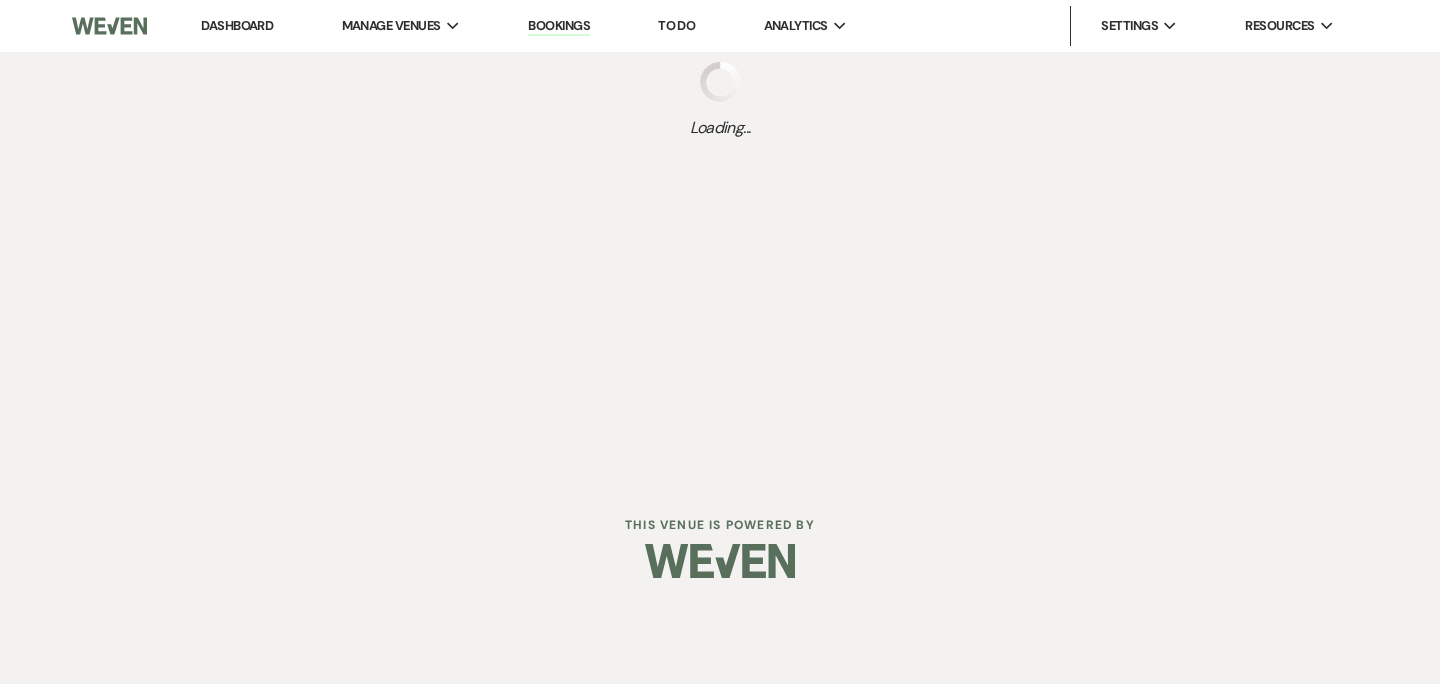 scroll, scrollTop: 0, scrollLeft: 0, axis: both 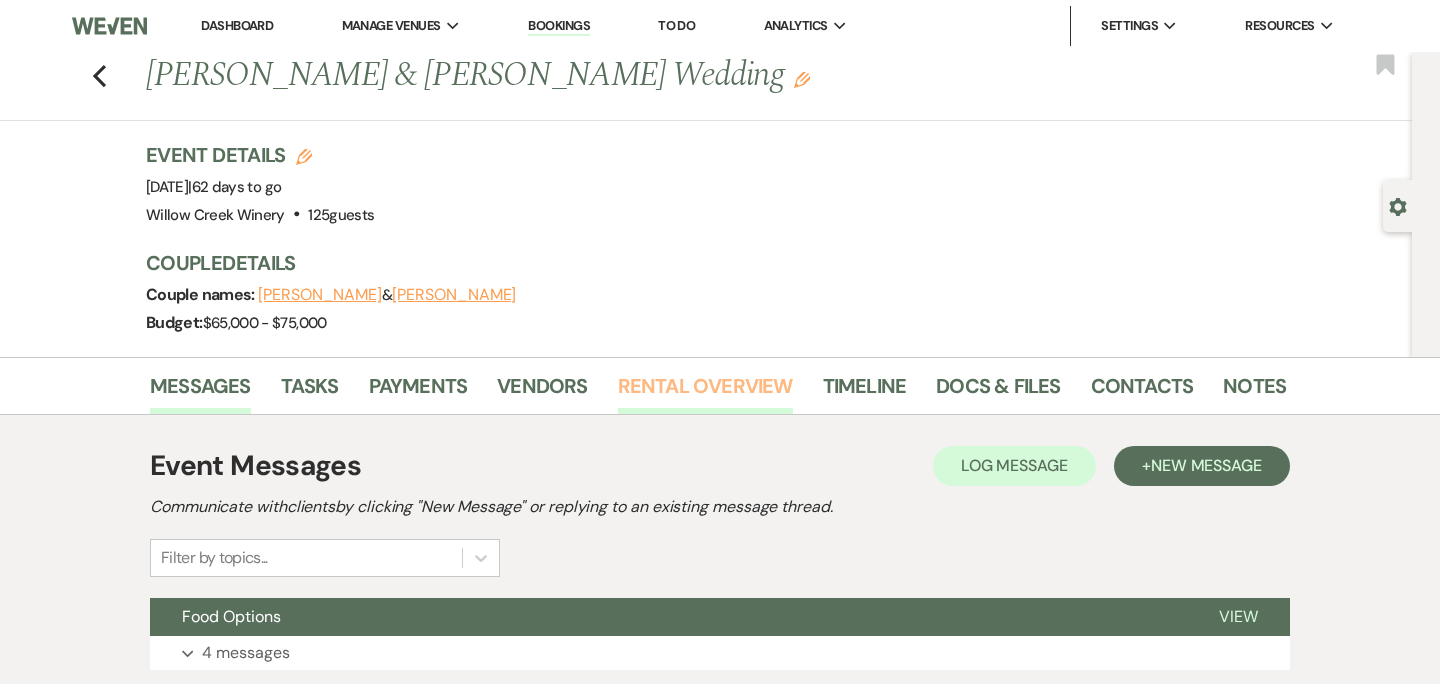 click on "Rental Overview" at bounding box center (705, 392) 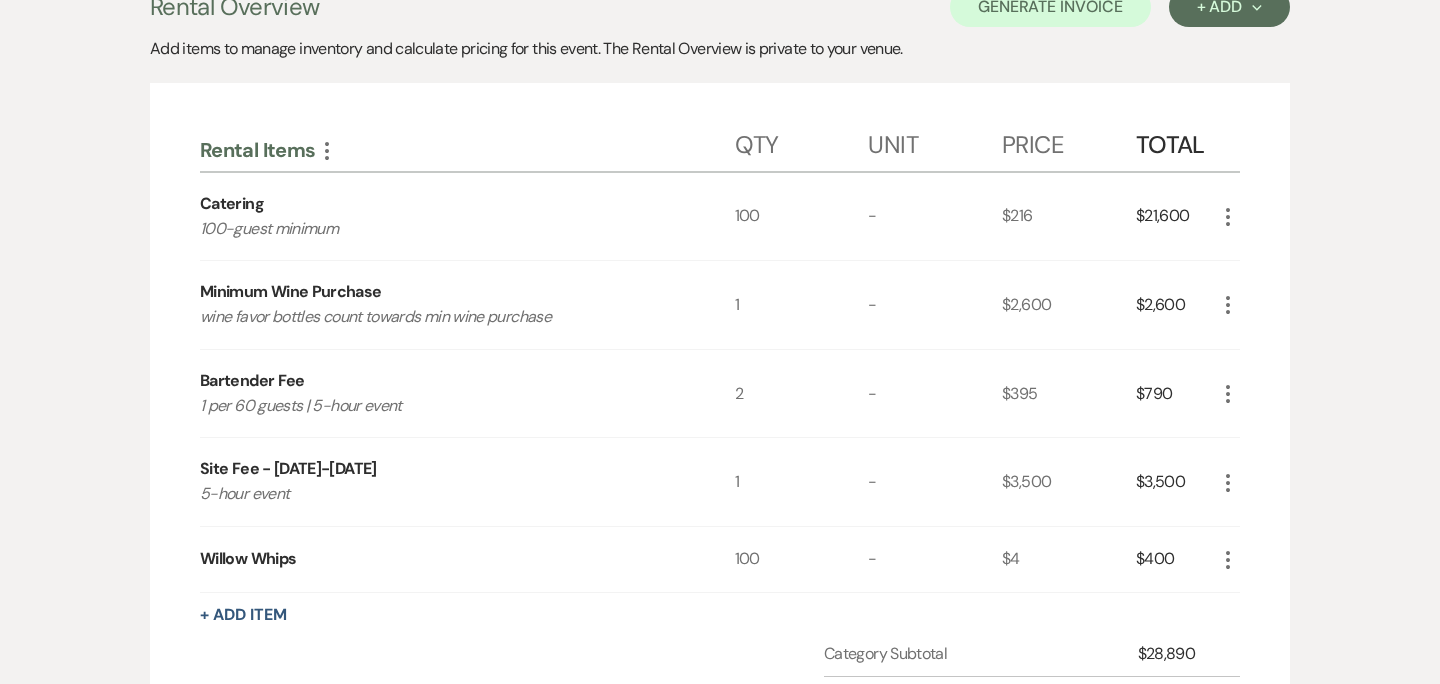 scroll, scrollTop: 251, scrollLeft: 0, axis: vertical 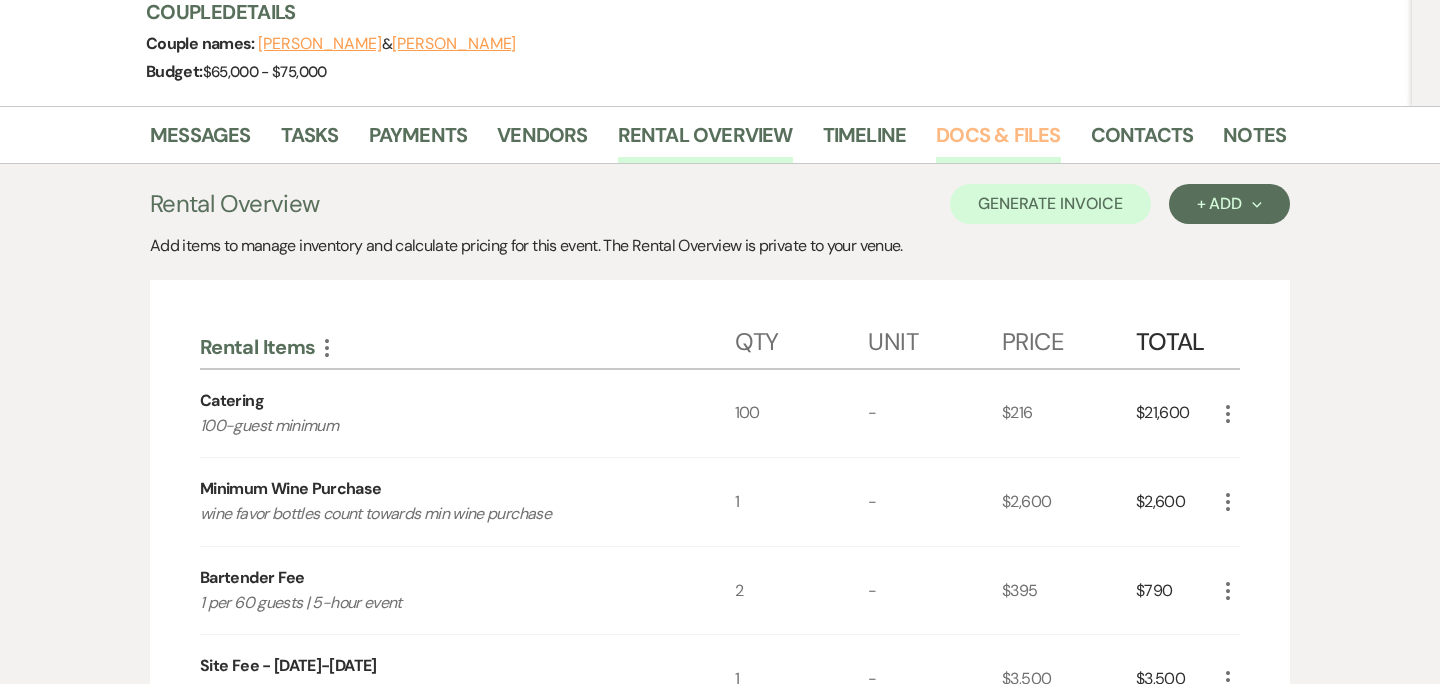 click on "Docs & Files" at bounding box center (998, 141) 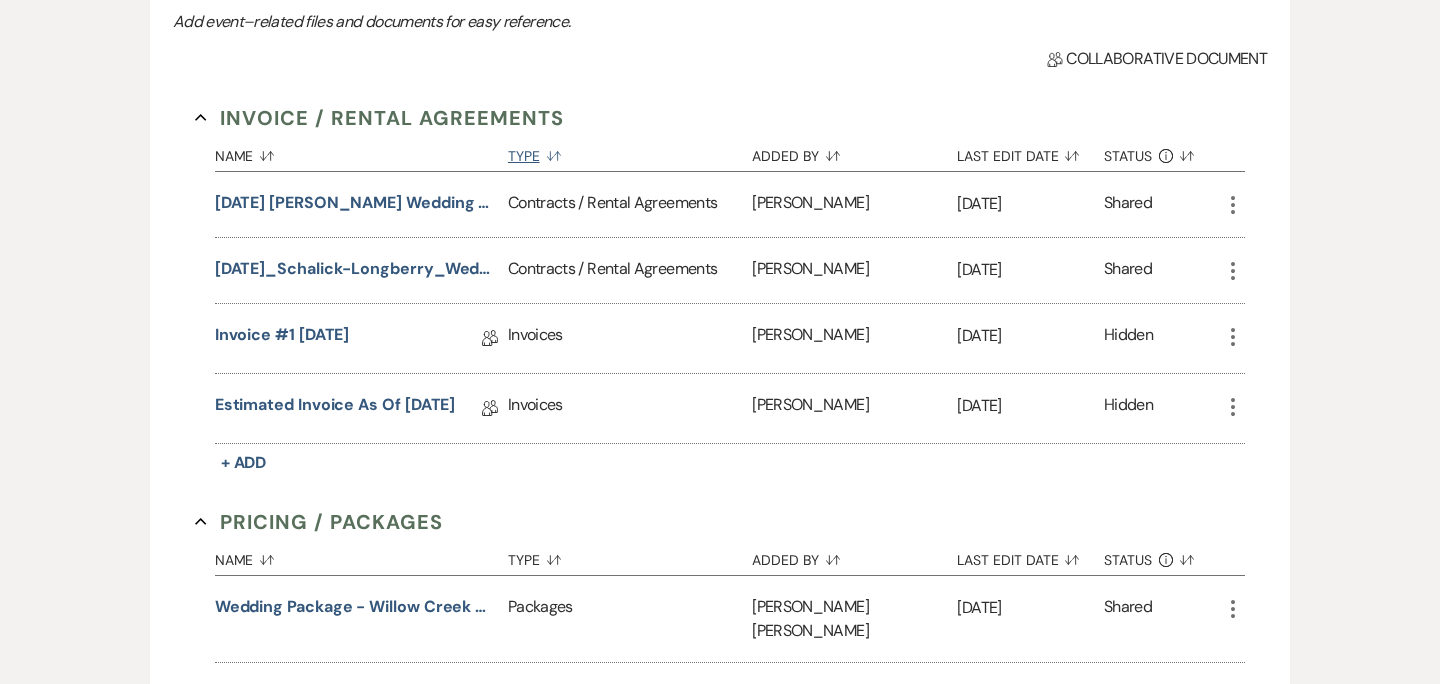 scroll, scrollTop: 513, scrollLeft: 0, axis: vertical 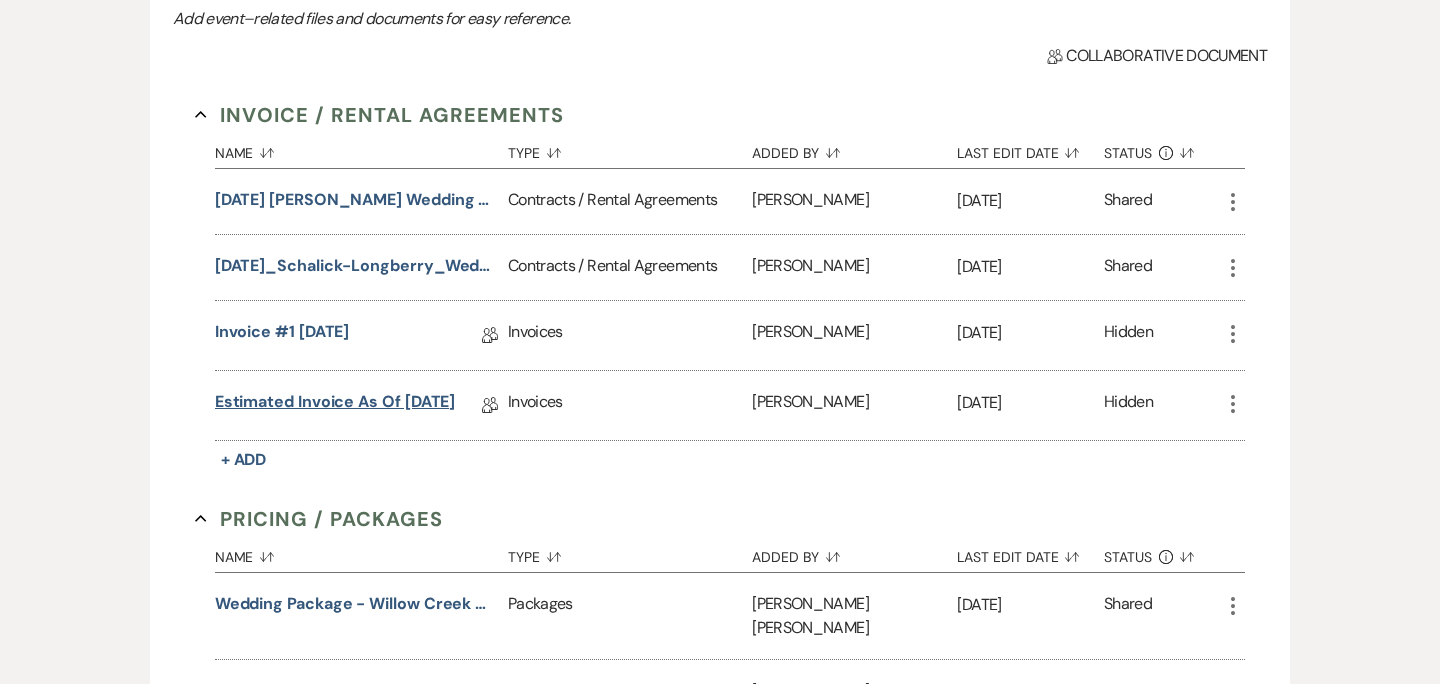 click on "Estimated Invoice as of [DATE]" at bounding box center (335, 405) 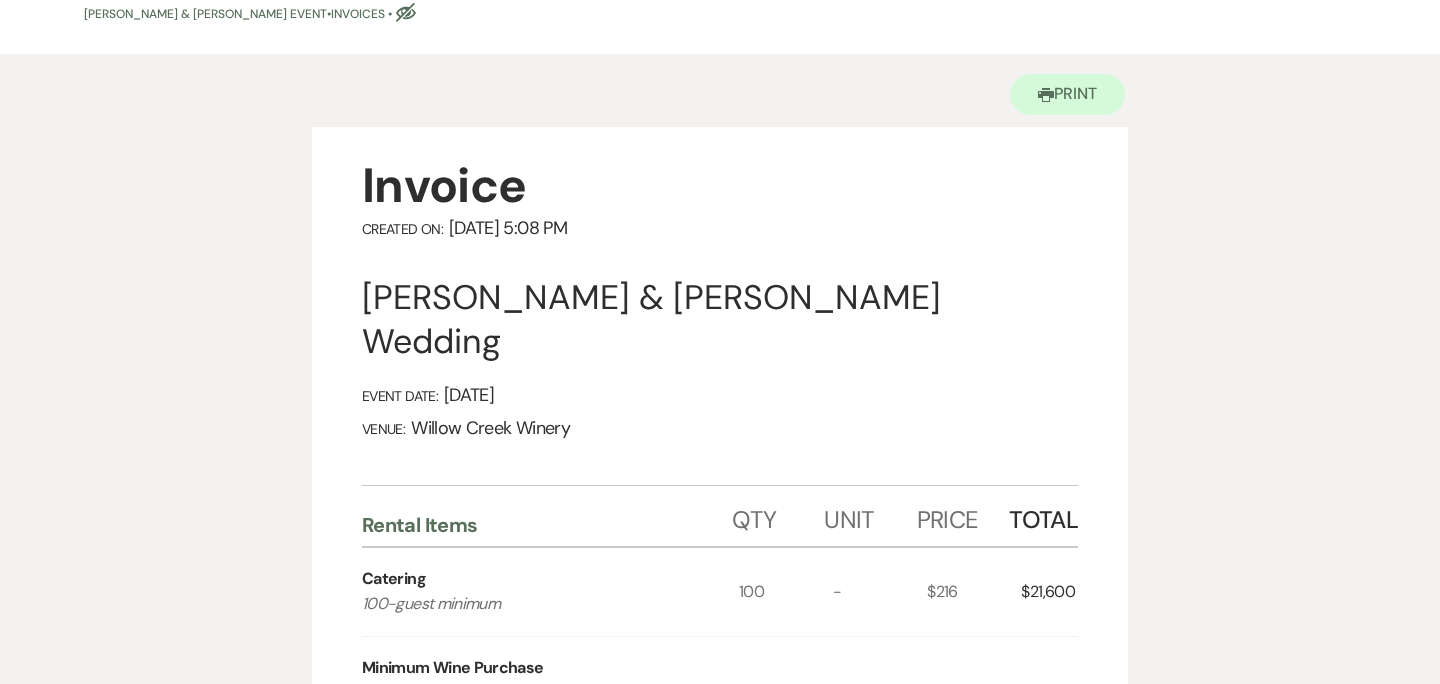 scroll, scrollTop: 0, scrollLeft: 0, axis: both 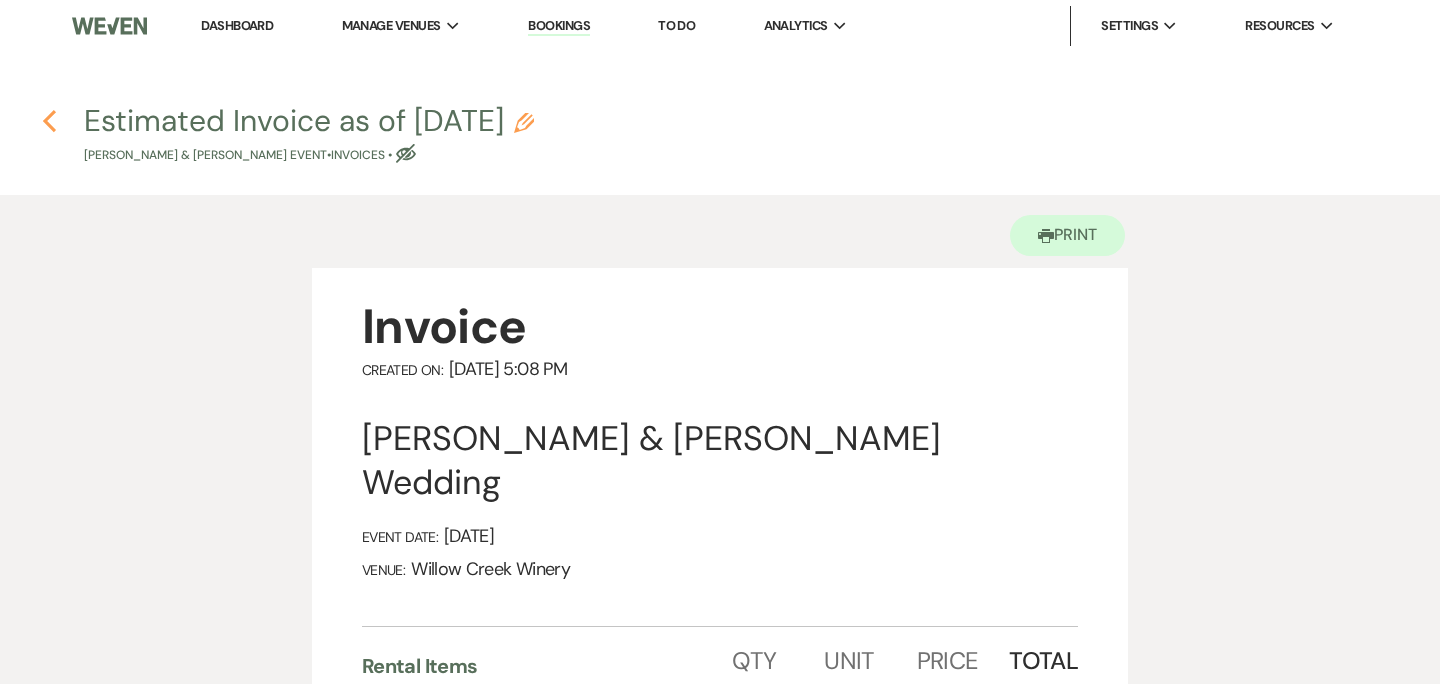 click on "Previous" 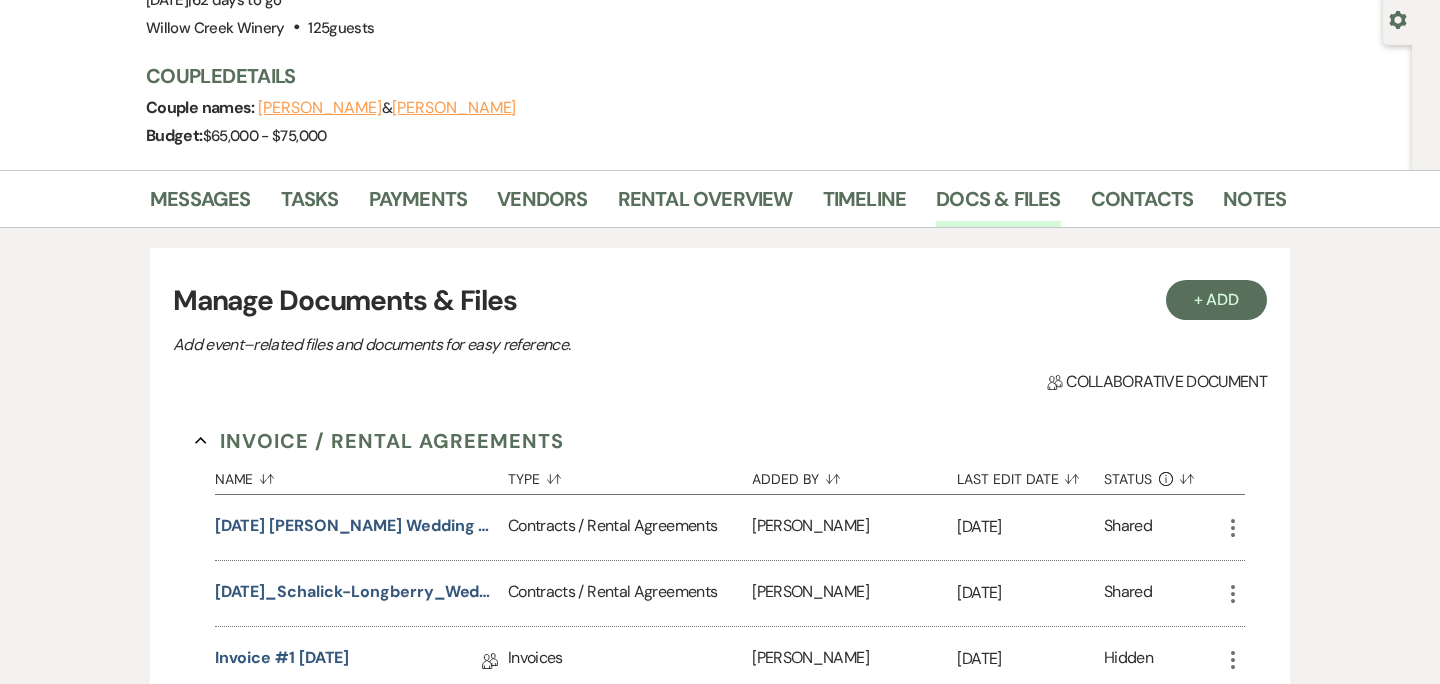 scroll, scrollTop: 182, scrollLeft: 0, axis: vertical 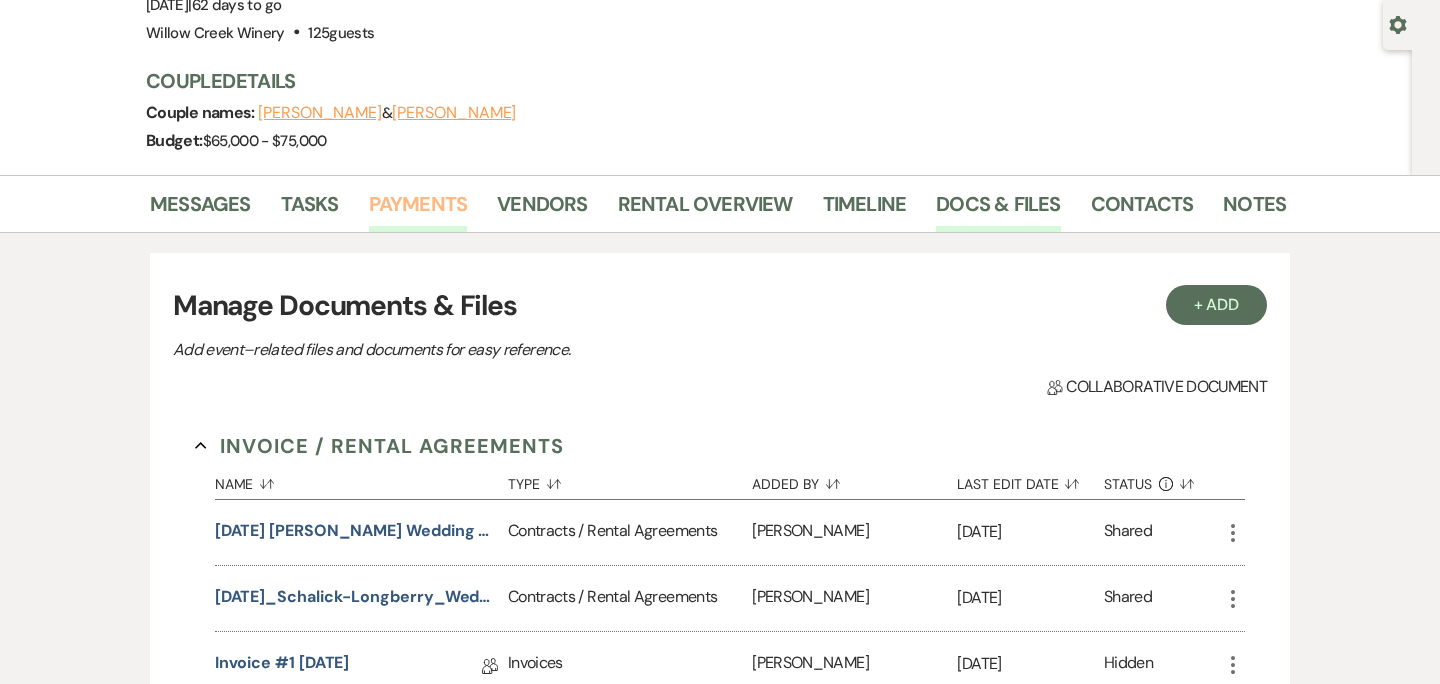 click on "Payments" at bounding box center (418, 210) 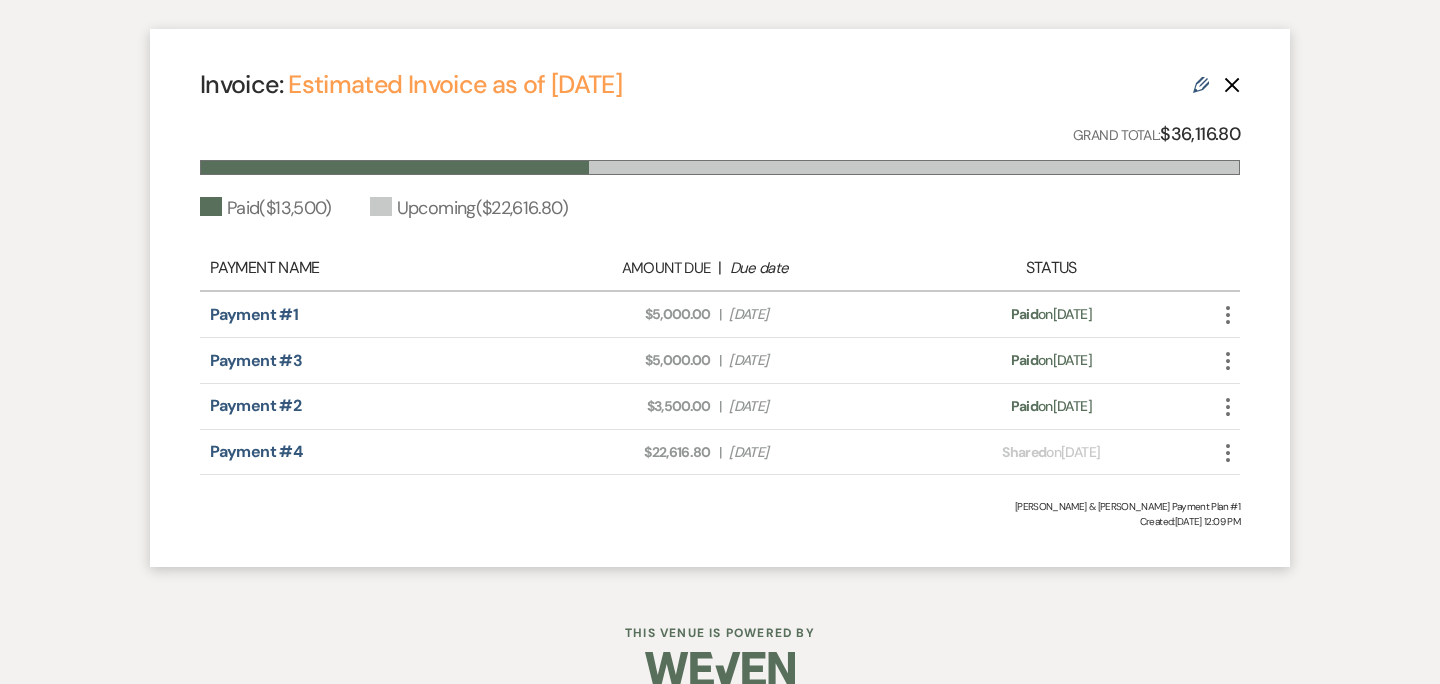 scroll, scrollTop: 550, scrollLeft: 0, axis: vertical 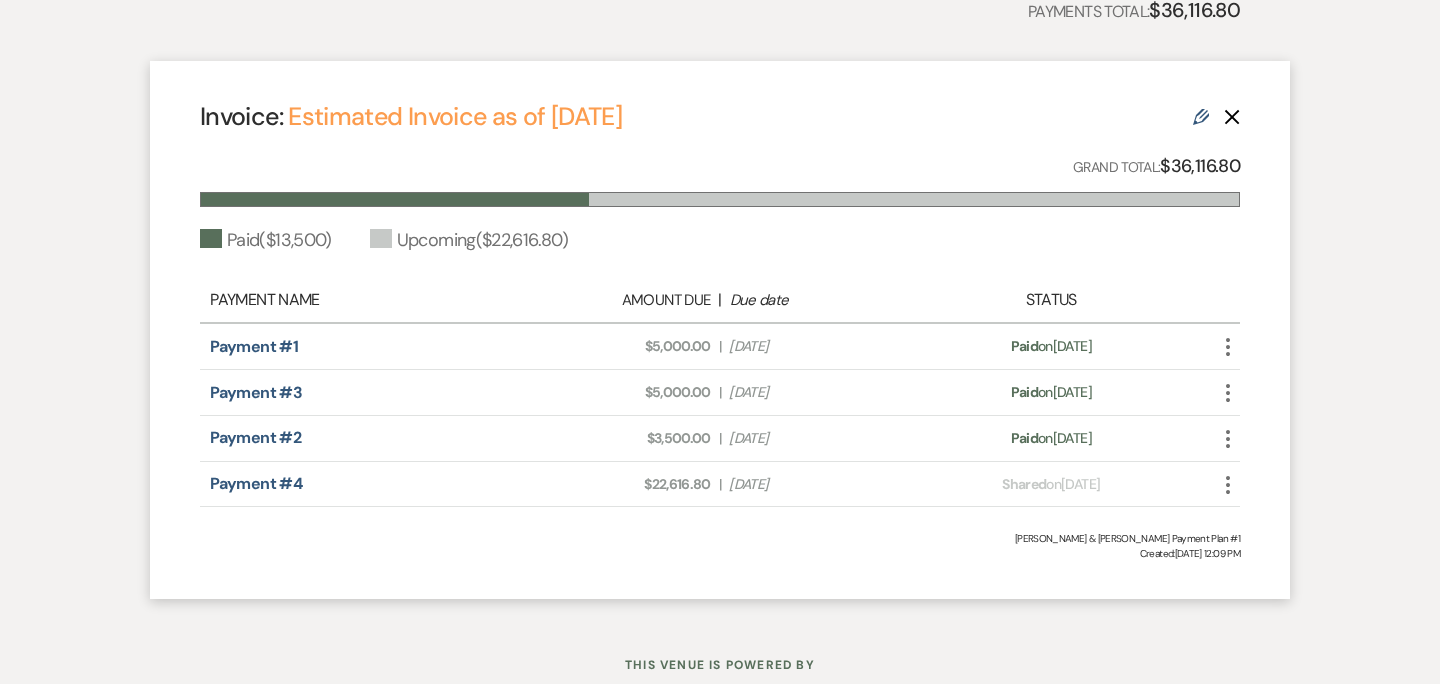click on "Edit Delete" at bounding box center [1216, 116] 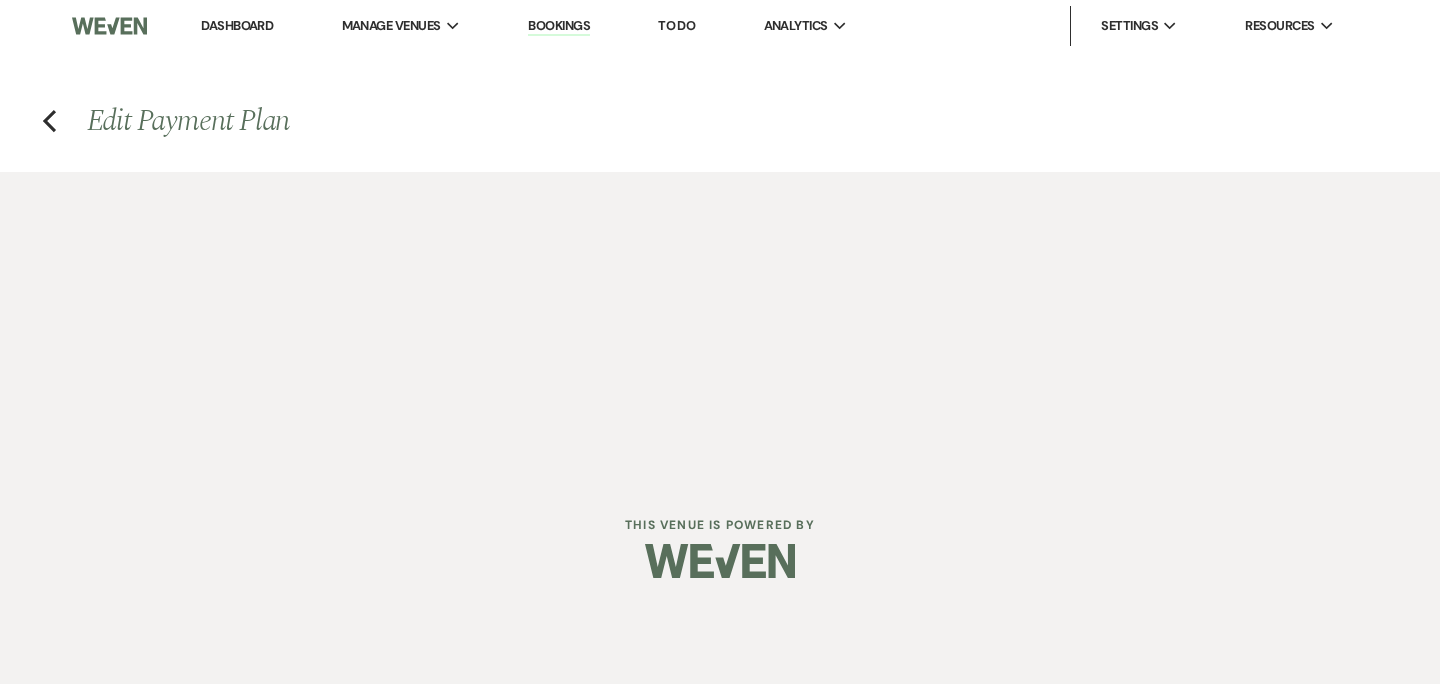 scroll, scrollTop: 0, scrollLeft: 0, axis: both 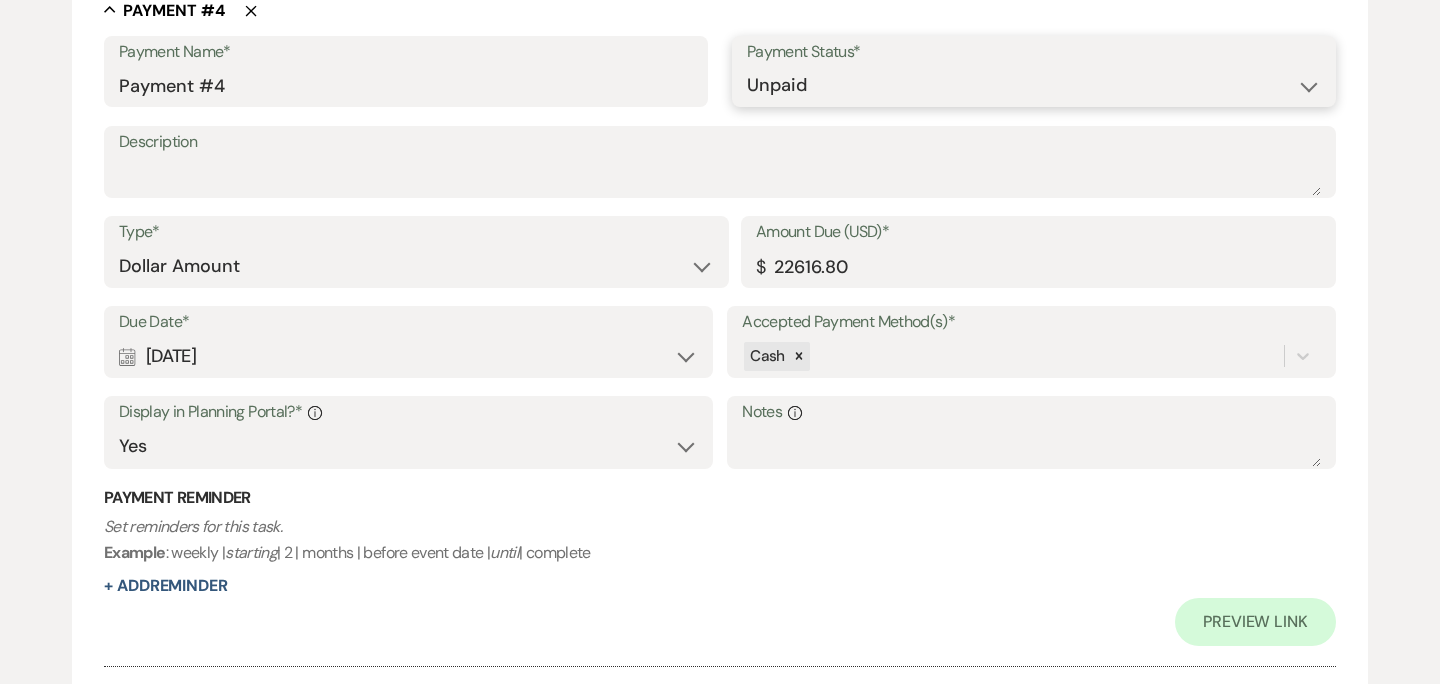 click on "Paid Unpaid" at bounding box center (1034, 85) 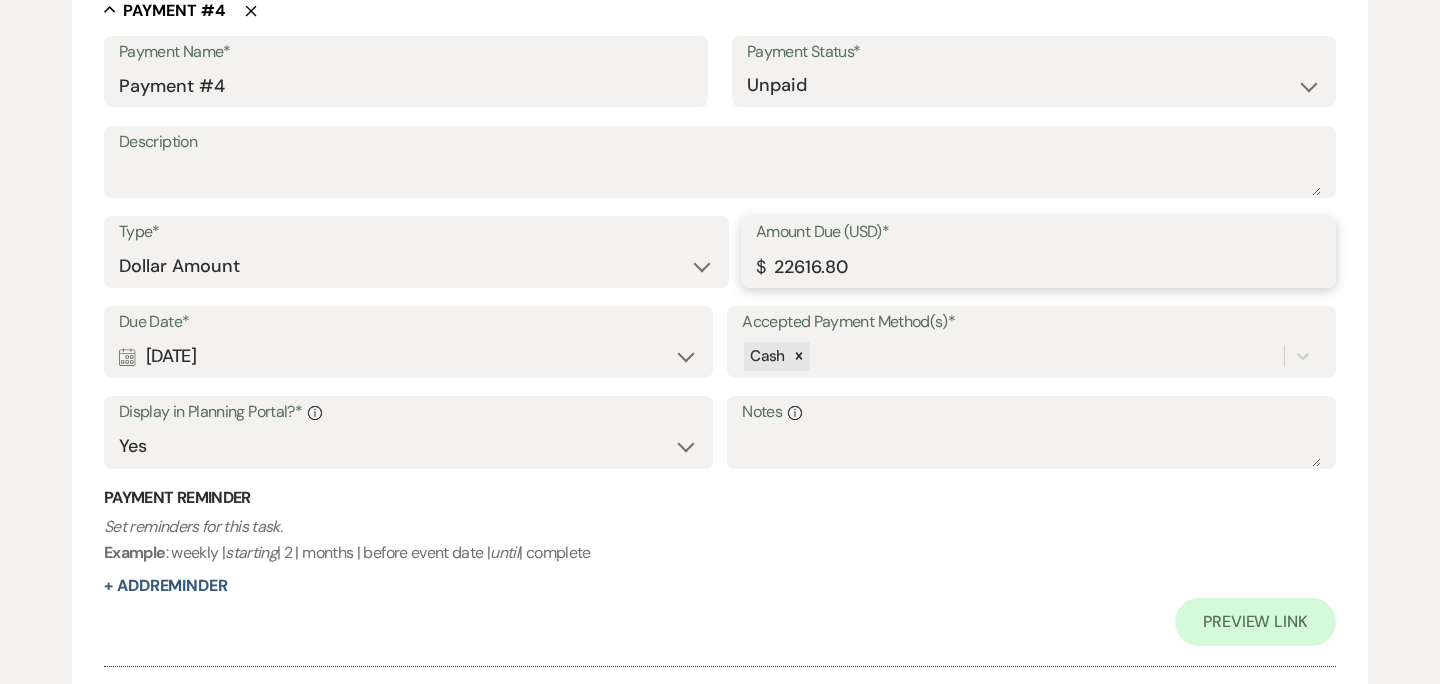 click on "22616.80" at bounding box center [1038, 266] 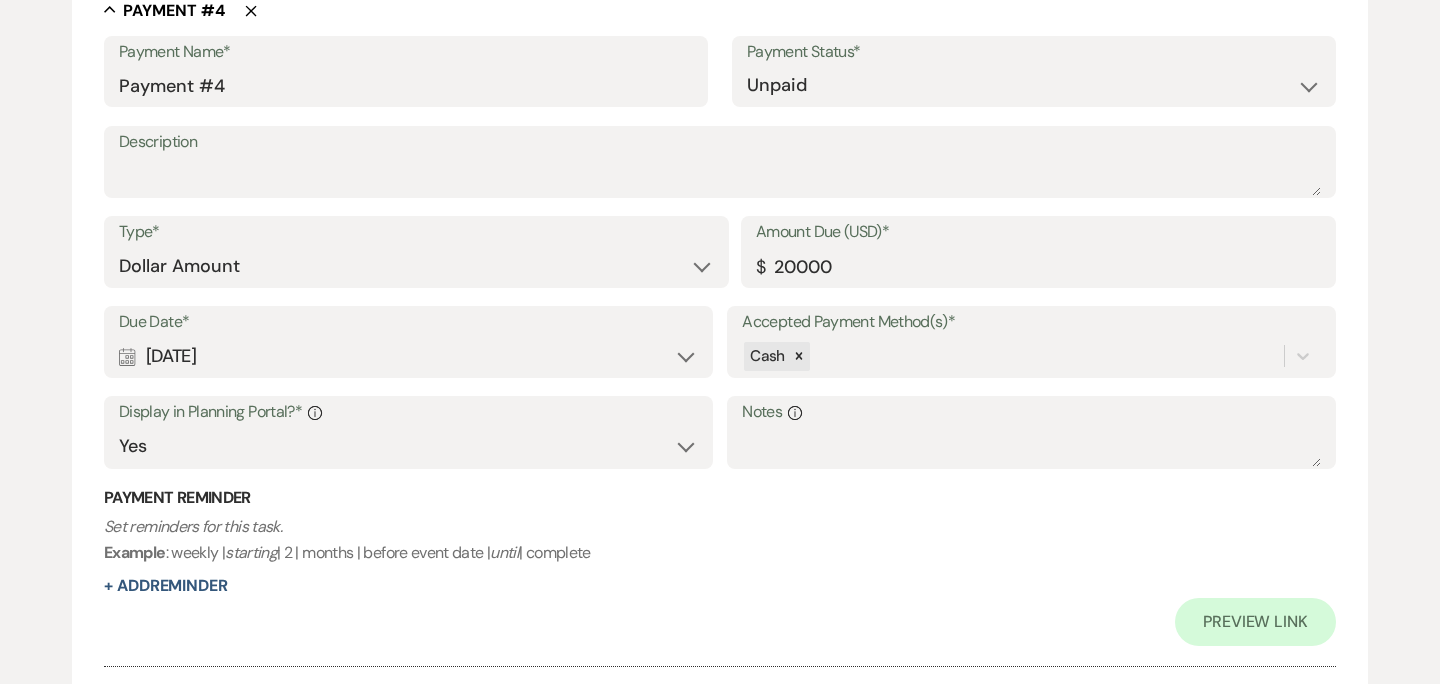 type on "20000.00" 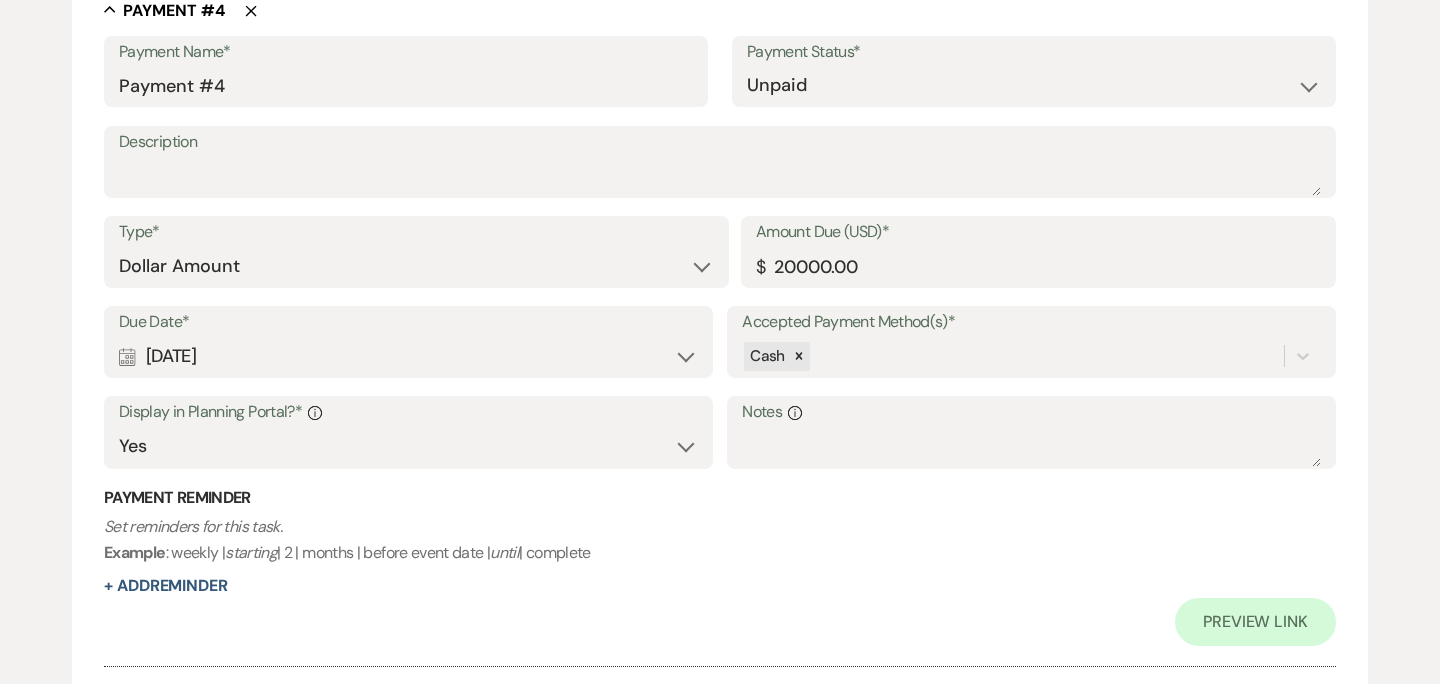 click on "Set reminders for this task. Example : weekly |  starting  | 2 | months | before event date |  until  | complete" at bounding box center (720, 539) 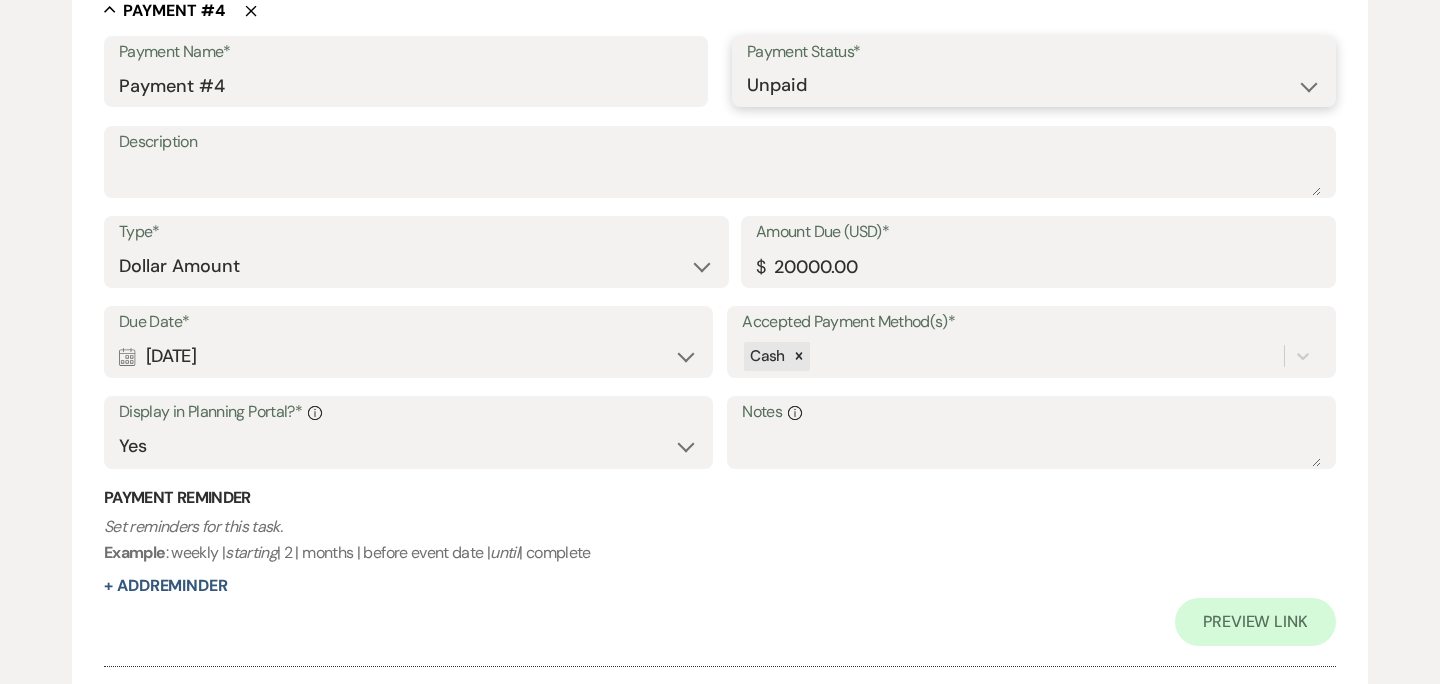 click on "Paid Unpaid" at bounding box center (1034, 85) 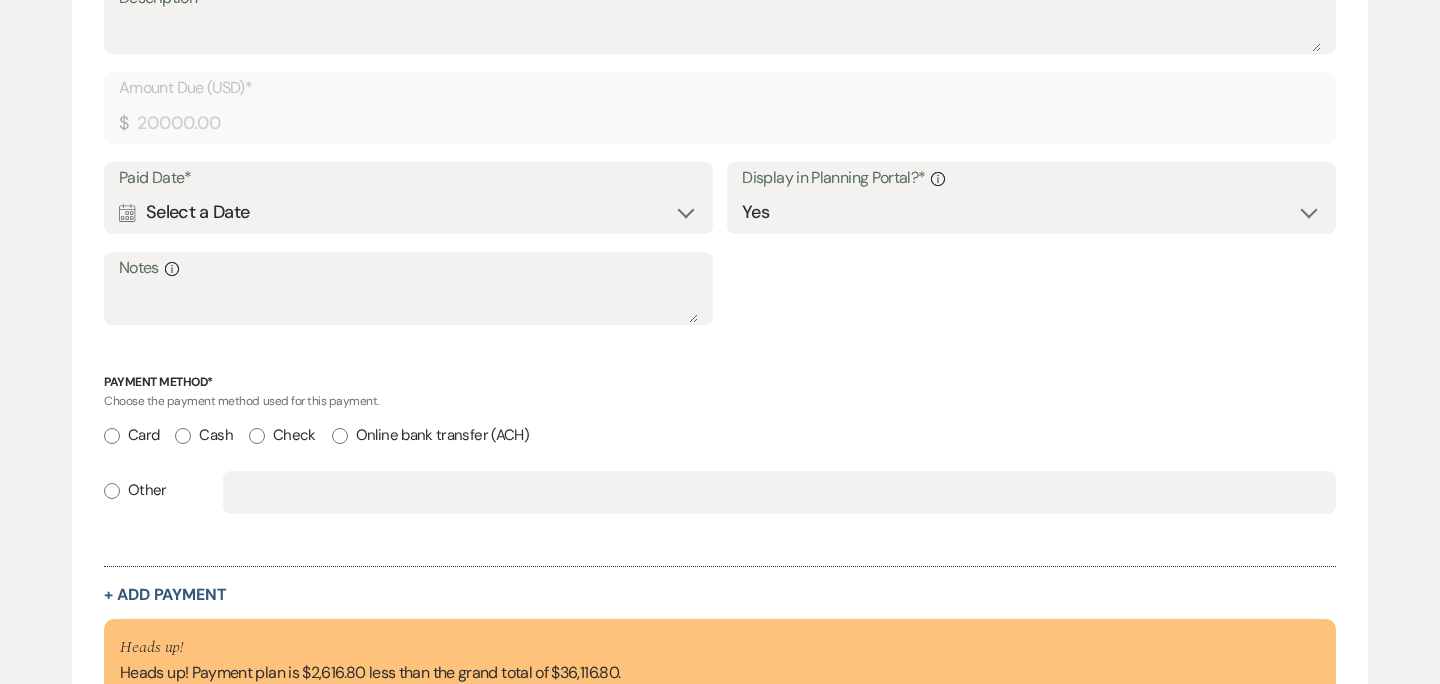 scroll, scrollTop: 2767, scrollLeft: 0, axis: vertical 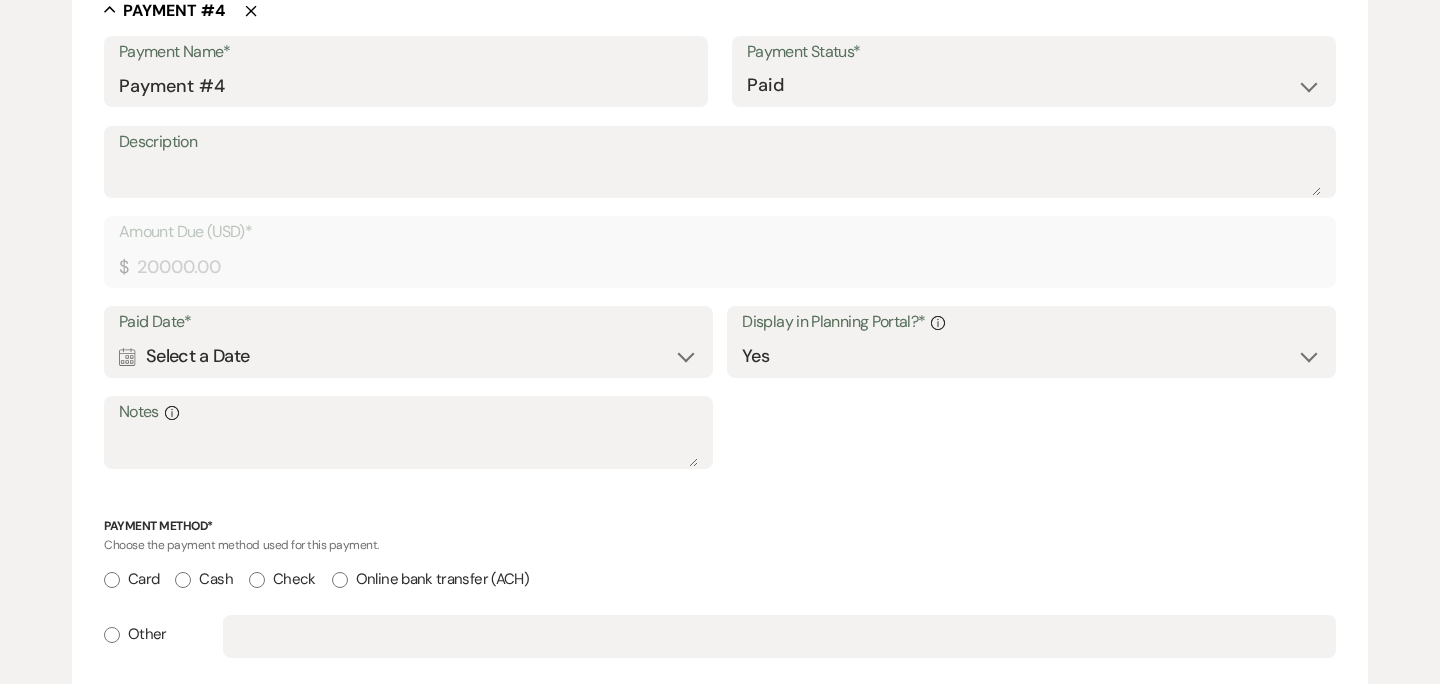 click on "Calendar Select a Date Expand" at bounding box center [408, 356] 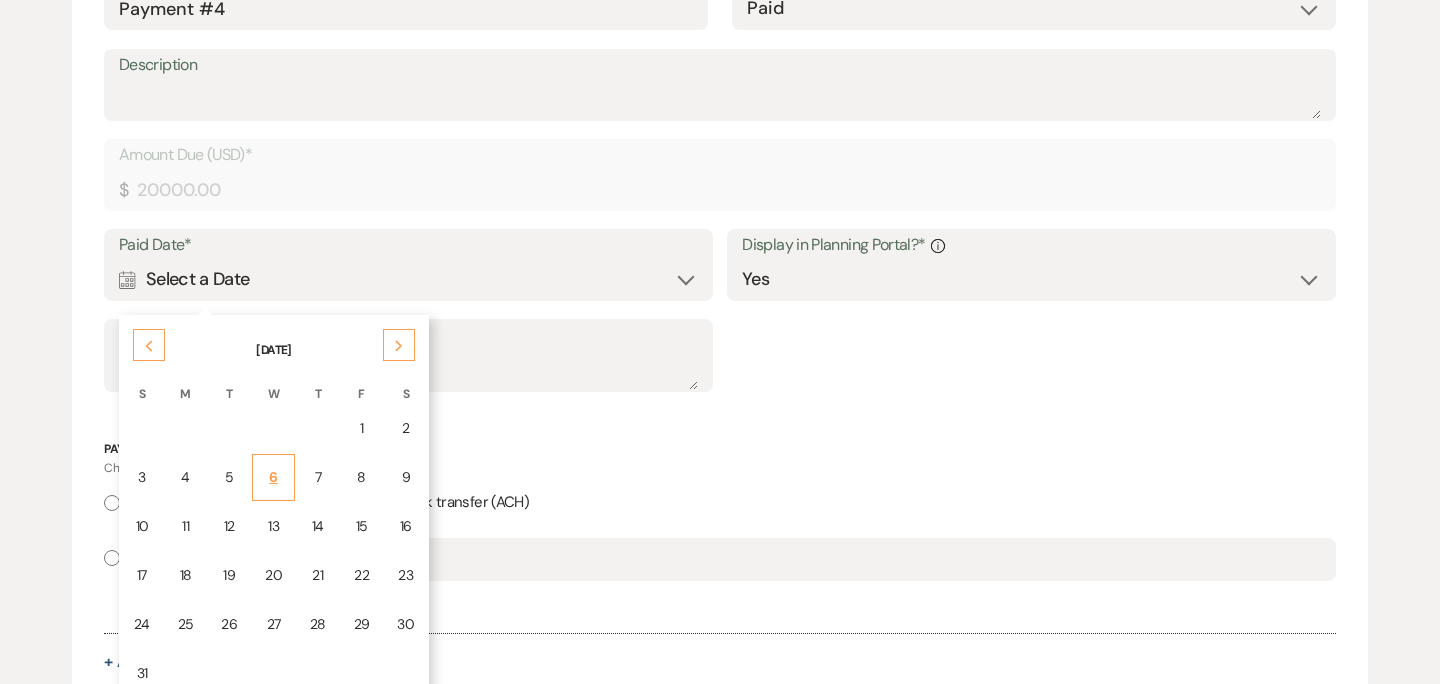 scroll, scrollTop: 2922, scrollLeft: 0, axis: vertical 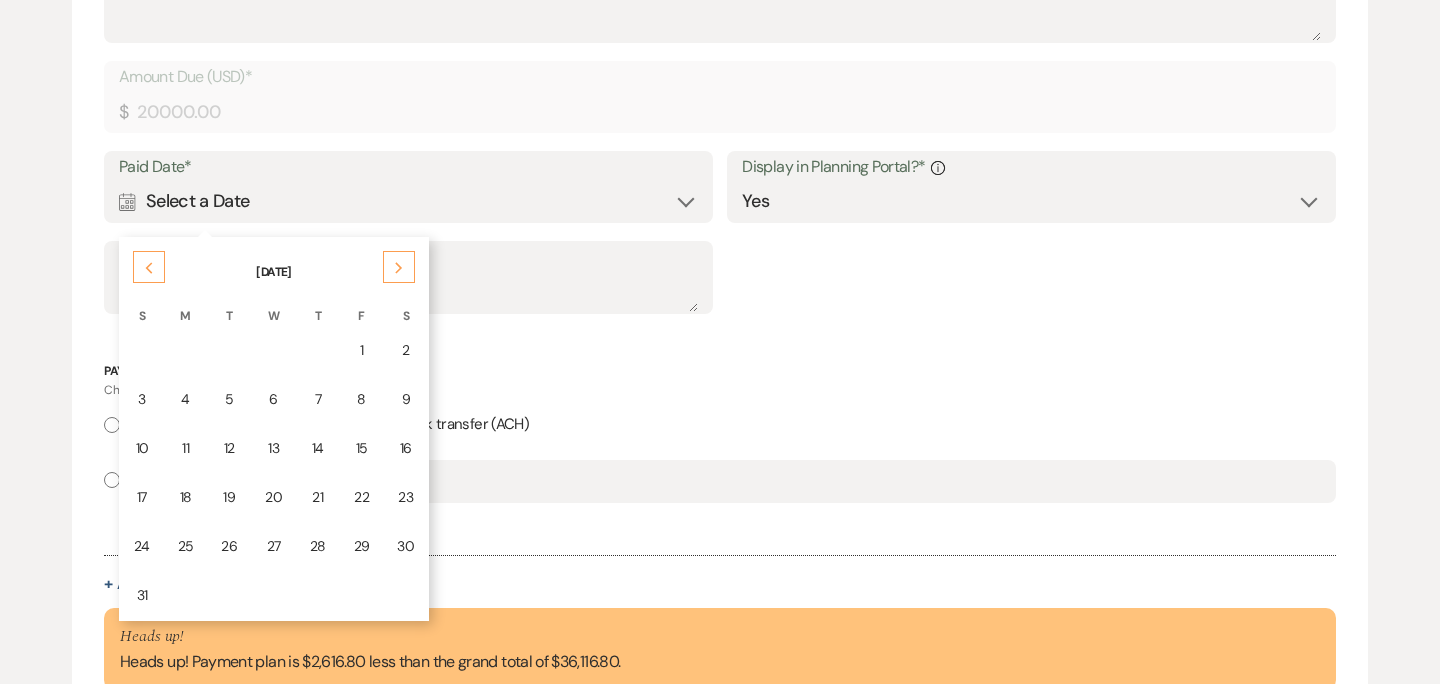 click on "Previous" at bounding box center (149, 267) 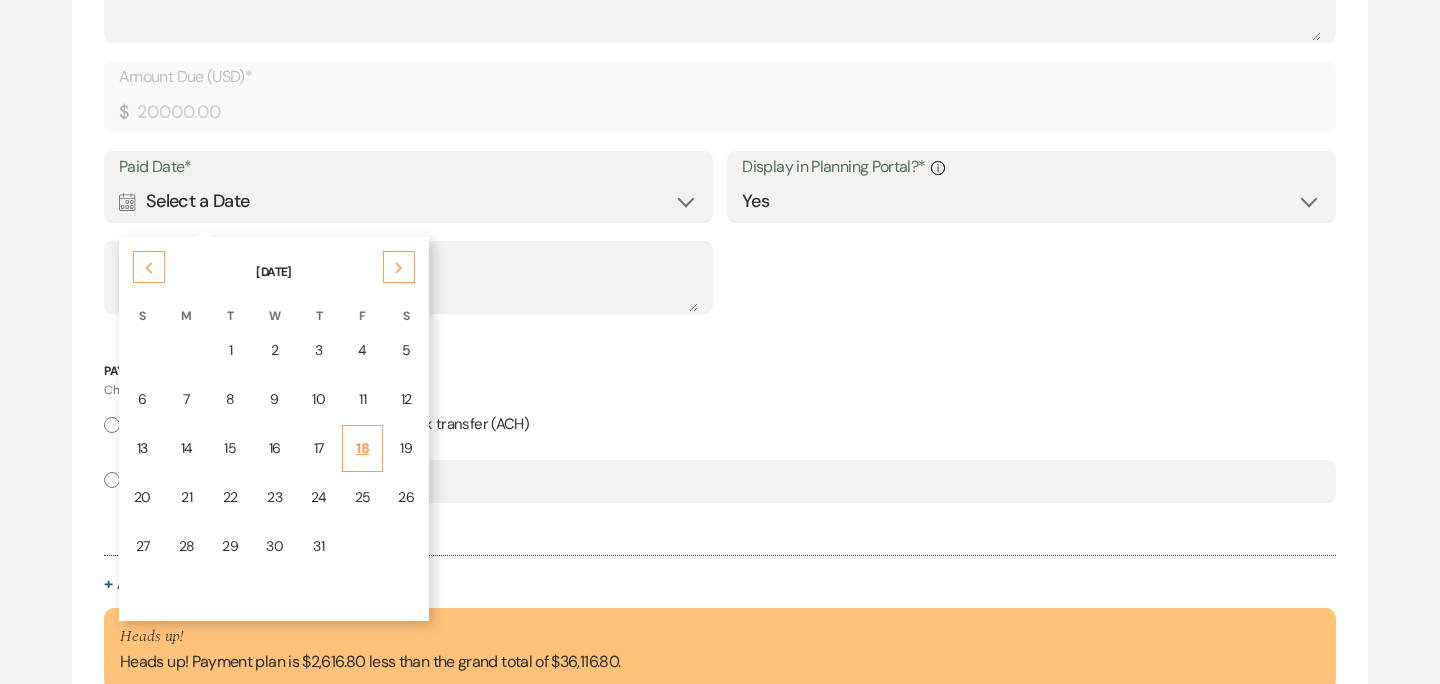 click on "18" at bounding box center (363, 448) 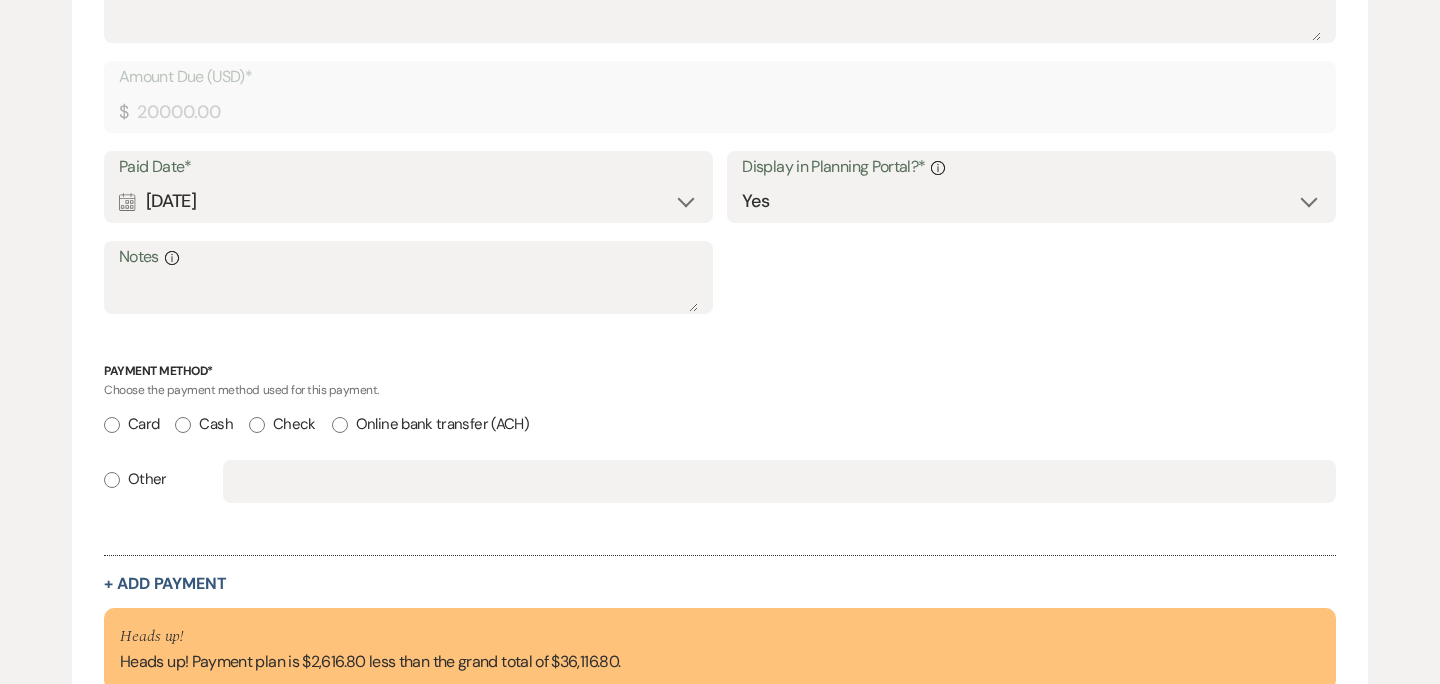 click on "Cash" at bounding box center [183, 425] 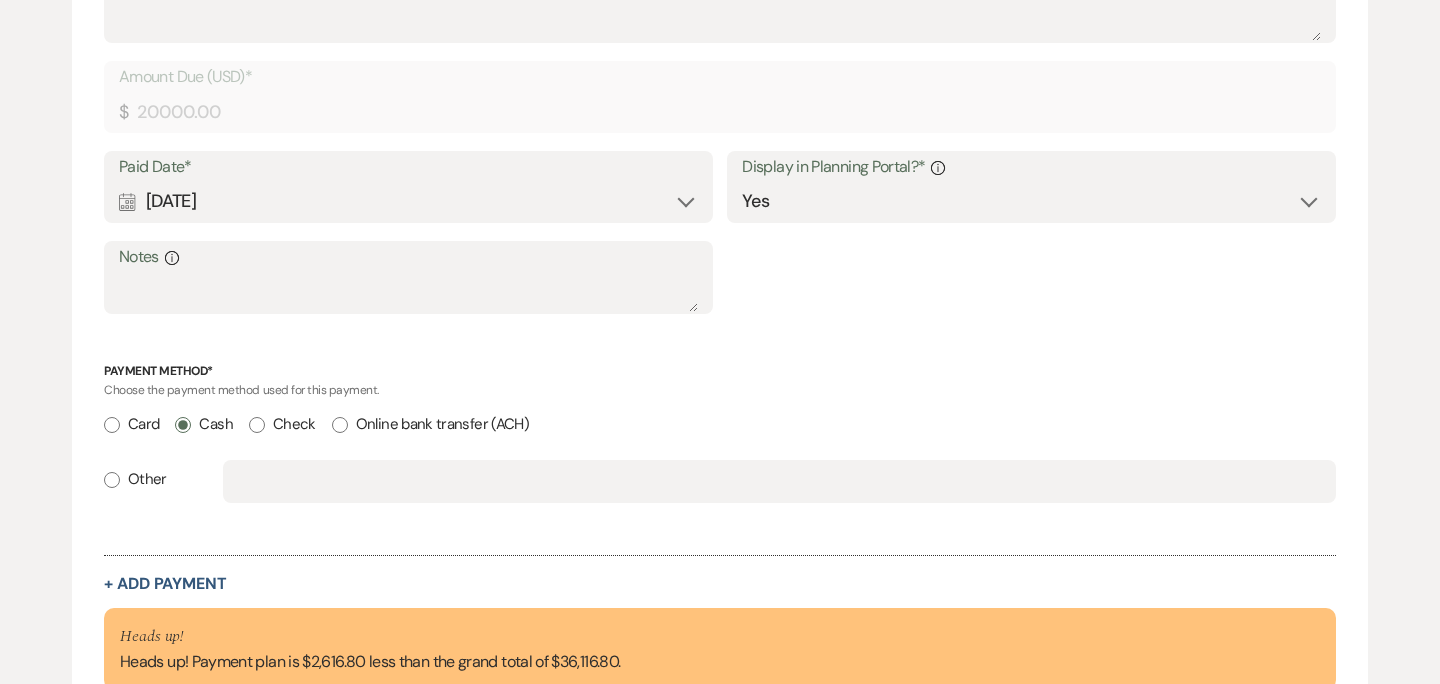 radio on "true" 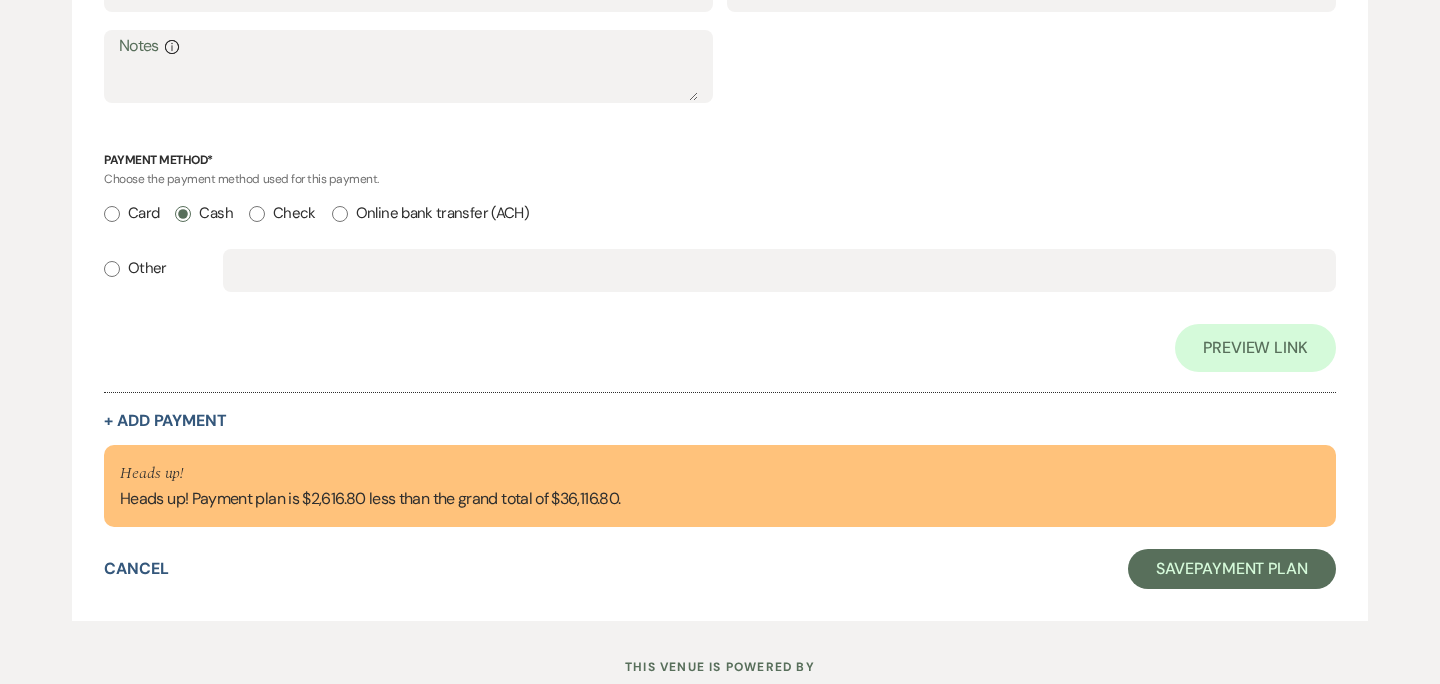 scroll, scrollTop: 3279, scrollLeft: 0, axis: vertical 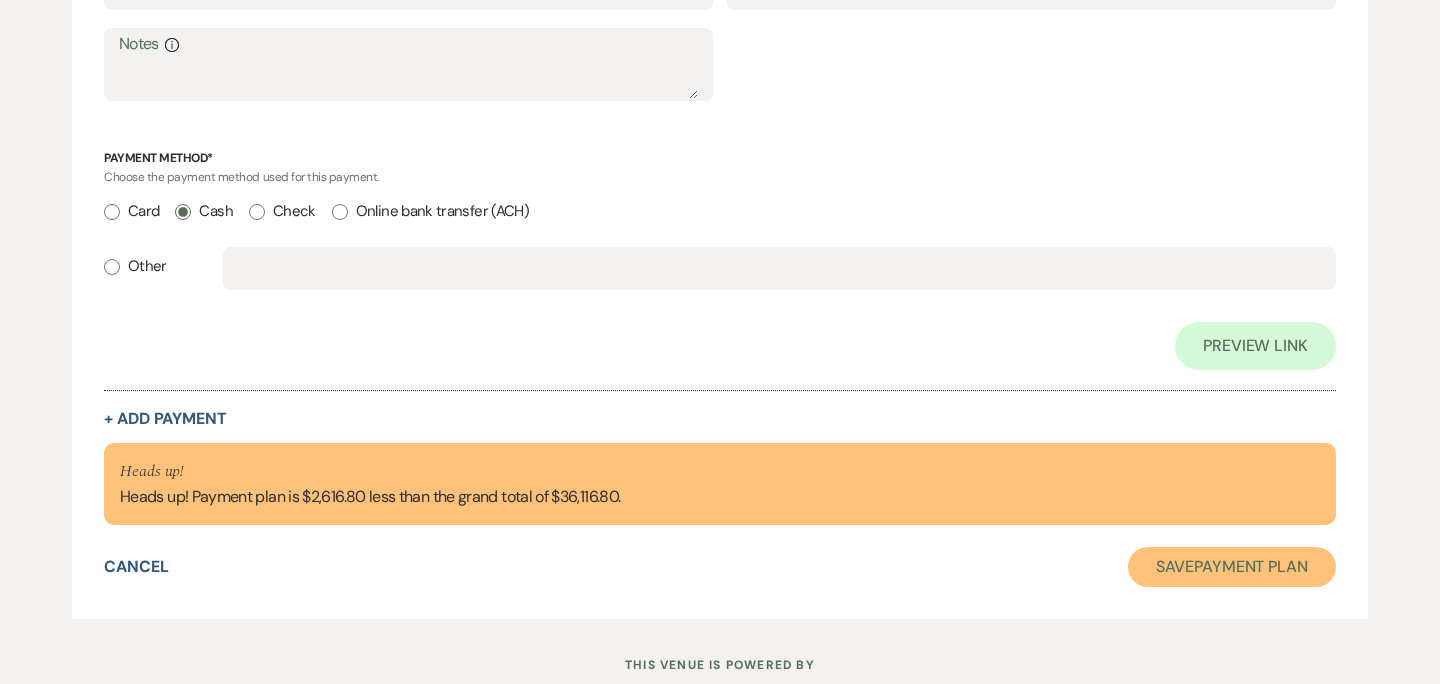 click on "Save  Payment Plan" at bounding box center [1232, 567] 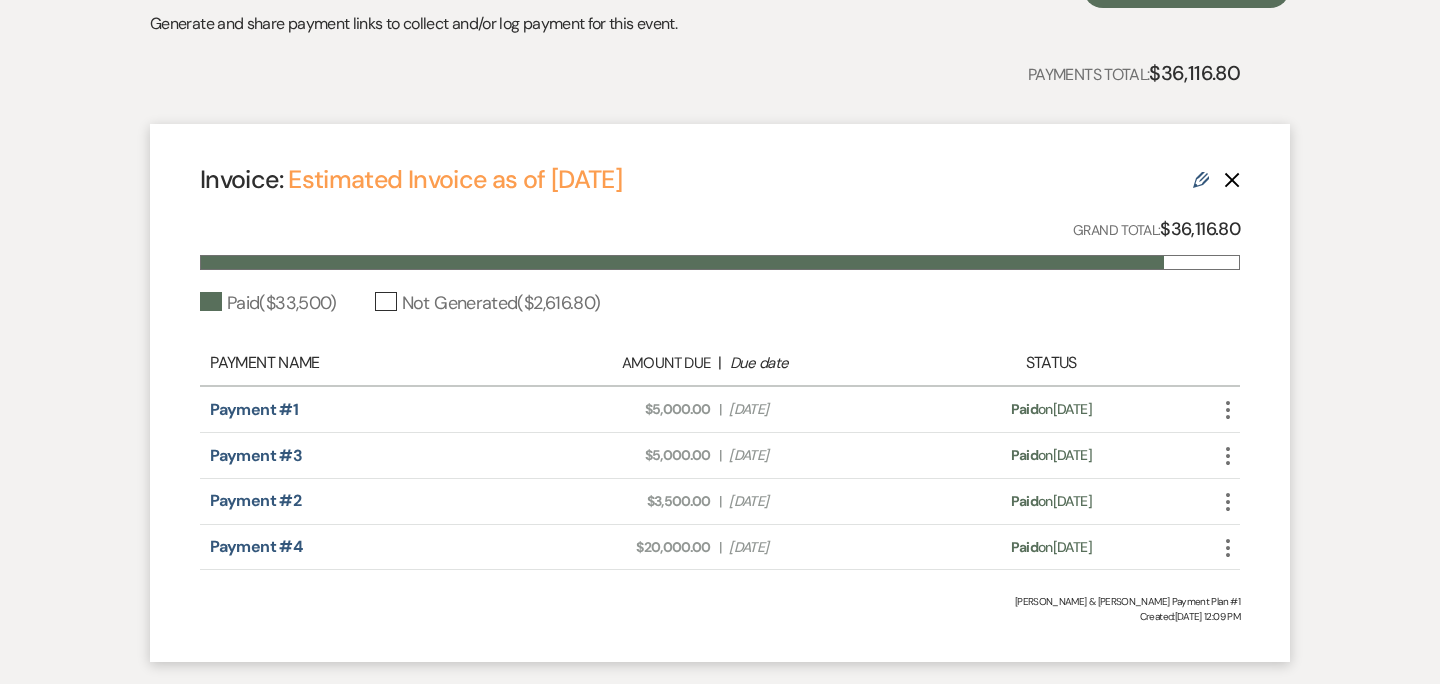 scroll, scrollTop: 563, scrollLeft: 0, axis: vertical 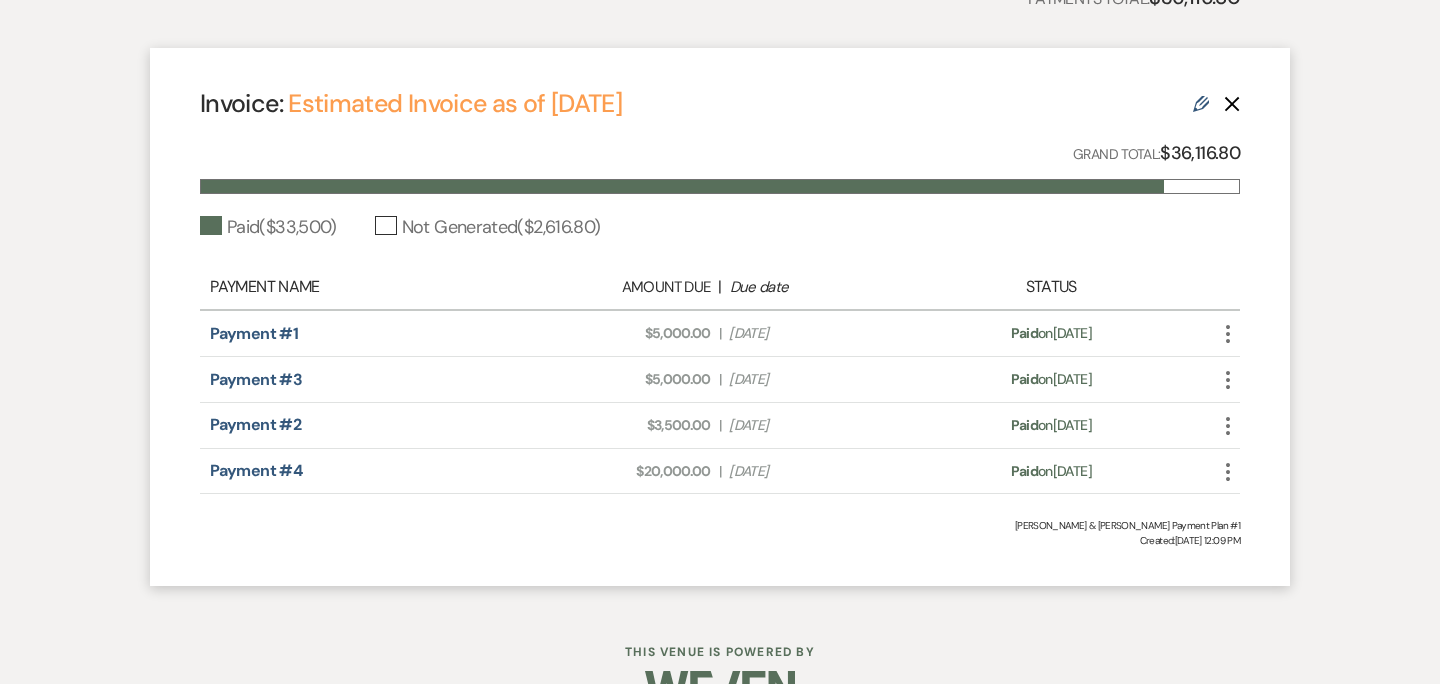 click on "More" 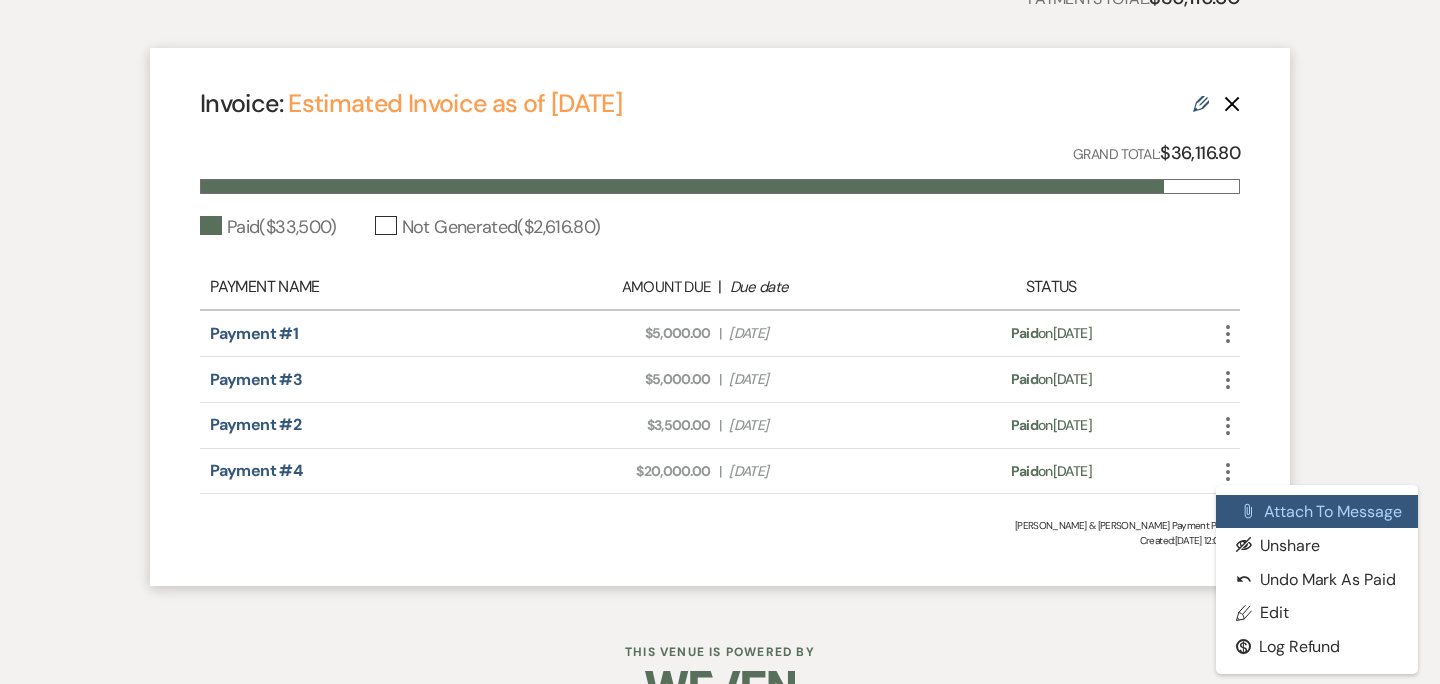 click on "Attach File Attach to Message" at bounding box center [1317, 512] 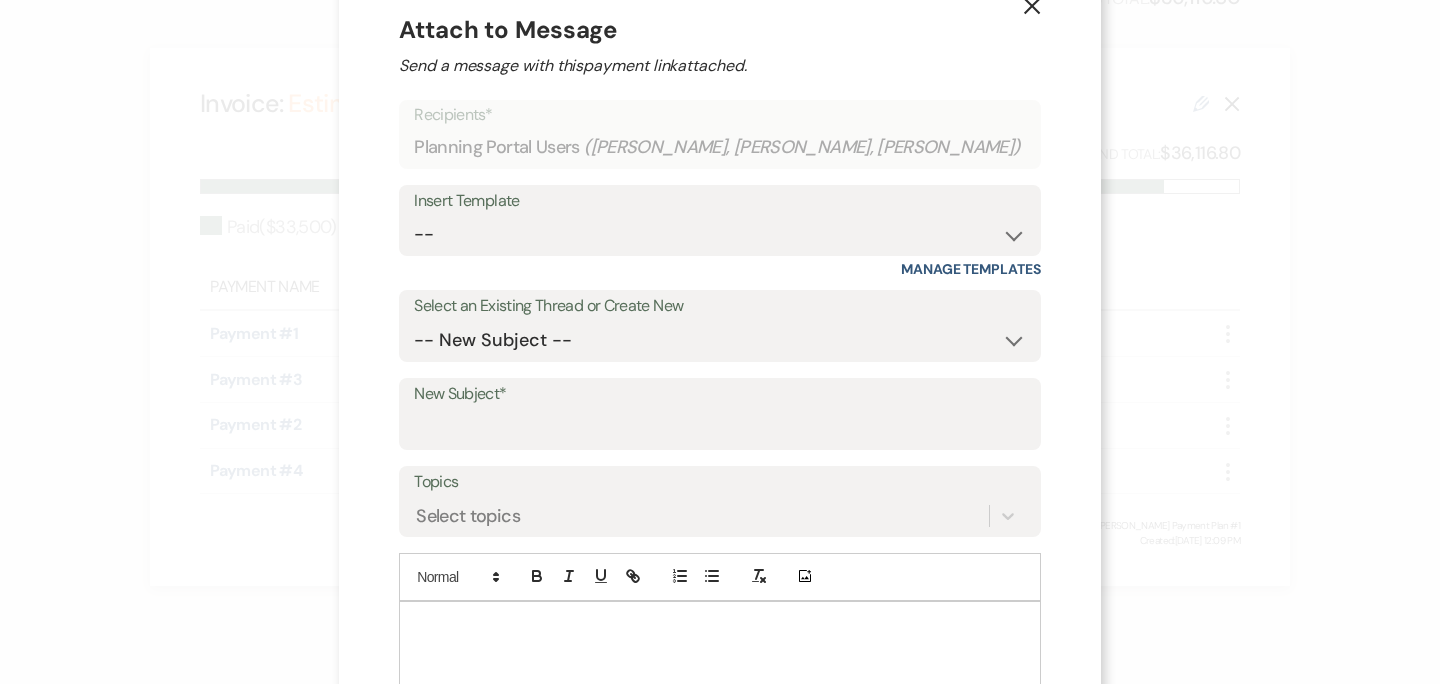 scroll, scrollTop: 89, scrollLeft: 0, axis: vertical 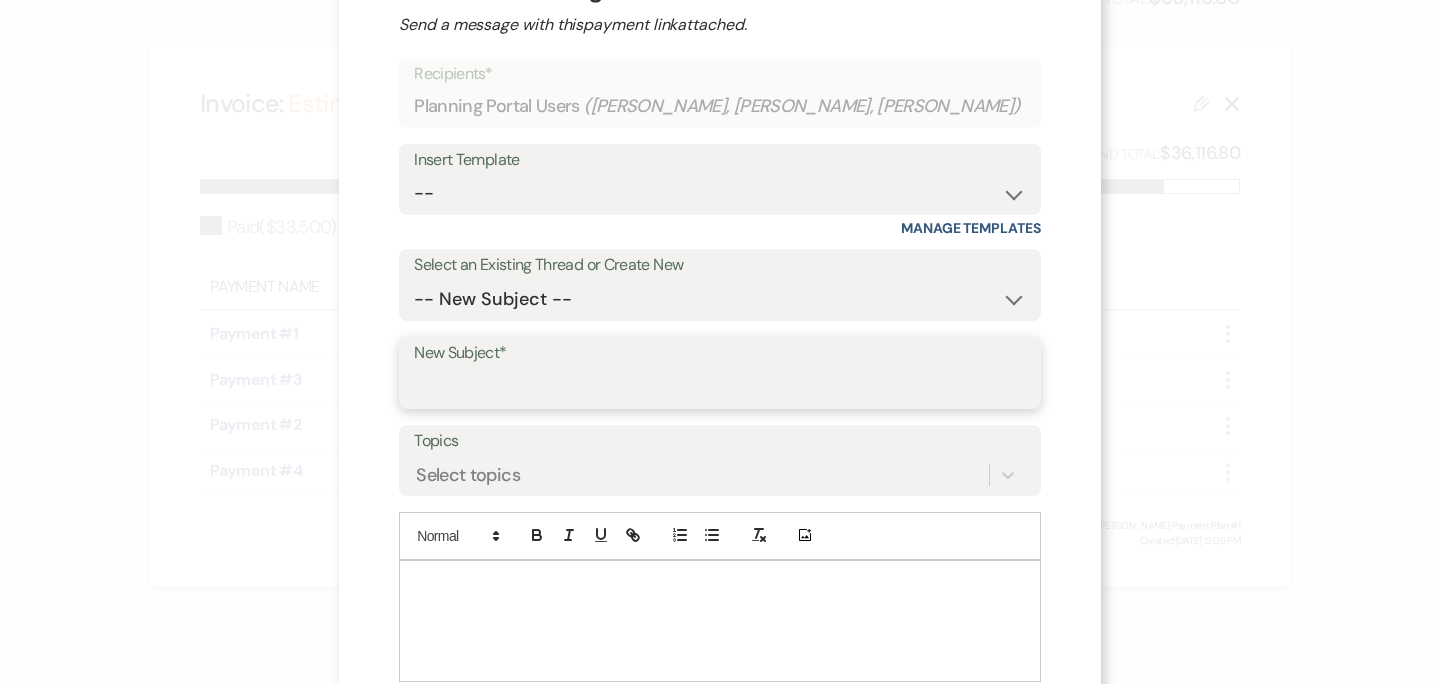 click on "New Subject*" at bounding box center [720, 387] 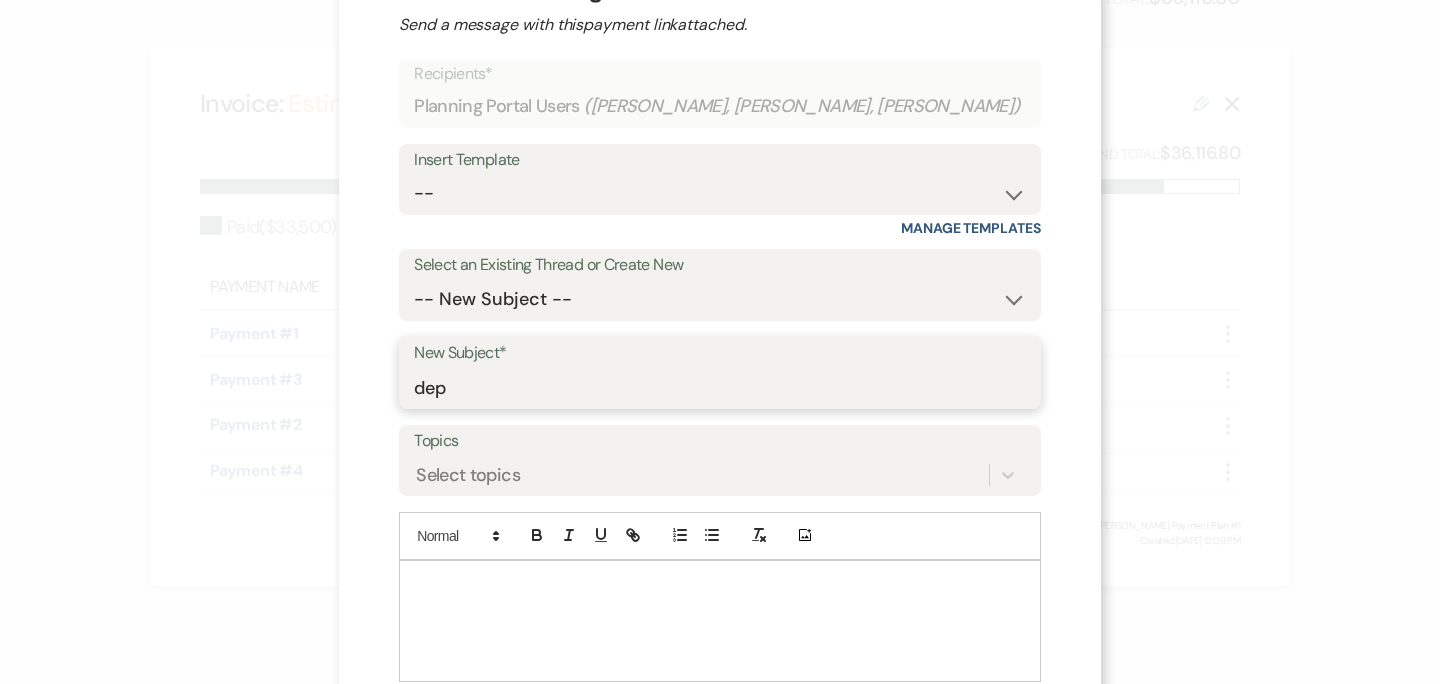 type on "Deposit Receipt" 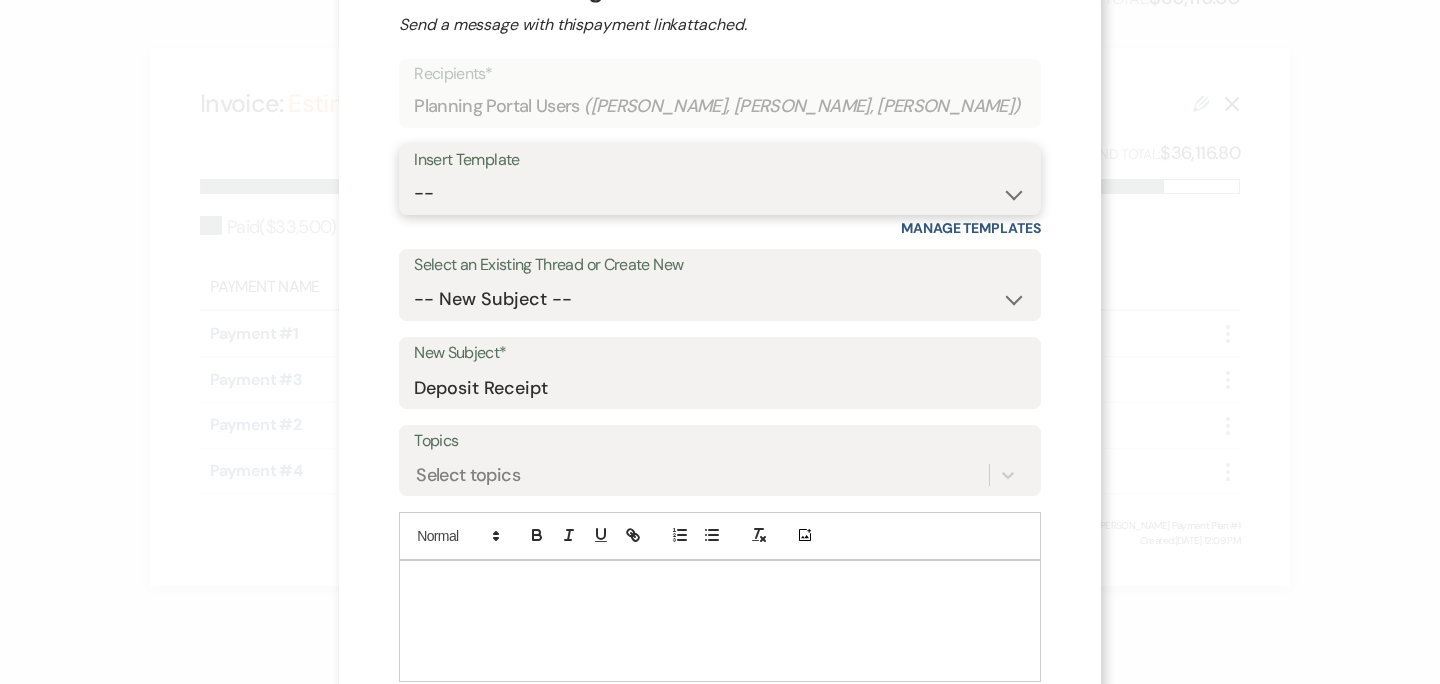 click on "-- Weven Planning Portal Introduction (Booked Events) 6-Month Check-in Review Request Appointment No Show Signature Proposal Package Auto Responder - event weekend Reservation Enhancements Contract Sent Cancelled Appointment OOO 1 - Wedding Inquiry Signature (Alyssa) Tour Follow Up  2025 Available Dates 1 - Groups Under 25 Guests 2 - Wedding Inquiry Followup 3 - Final Follow Up 1 - Social Event Inquiry  2 - Social Event Follow Up Lost Business Marriage Proposal Micro-Wedding 2024 Available Dates Quote - 1 Tour Follow Up with Quote Tour Confirmation Quote Follow-Up Tour Cancellation Followup Photos of Spaces Contract - Wedding 1 - Wedding Inquiry (Parents/Relatives) 2 - Wedding Inquiry Followup (2026) Reservation Enhancements Proposal Package - H 6-Month Check-in Contract - Social 3 - Final Follow Up (2026) Quote - Social Review Request (wedding) Elopement 1 - WCW / SM - Wedding Inquiry Review Request (social) Menu Tasting Details 2 - Wedding Inquiry Followup (both venues) Elopement reach out Welcome Elopement" at bounding box center [720, 193] 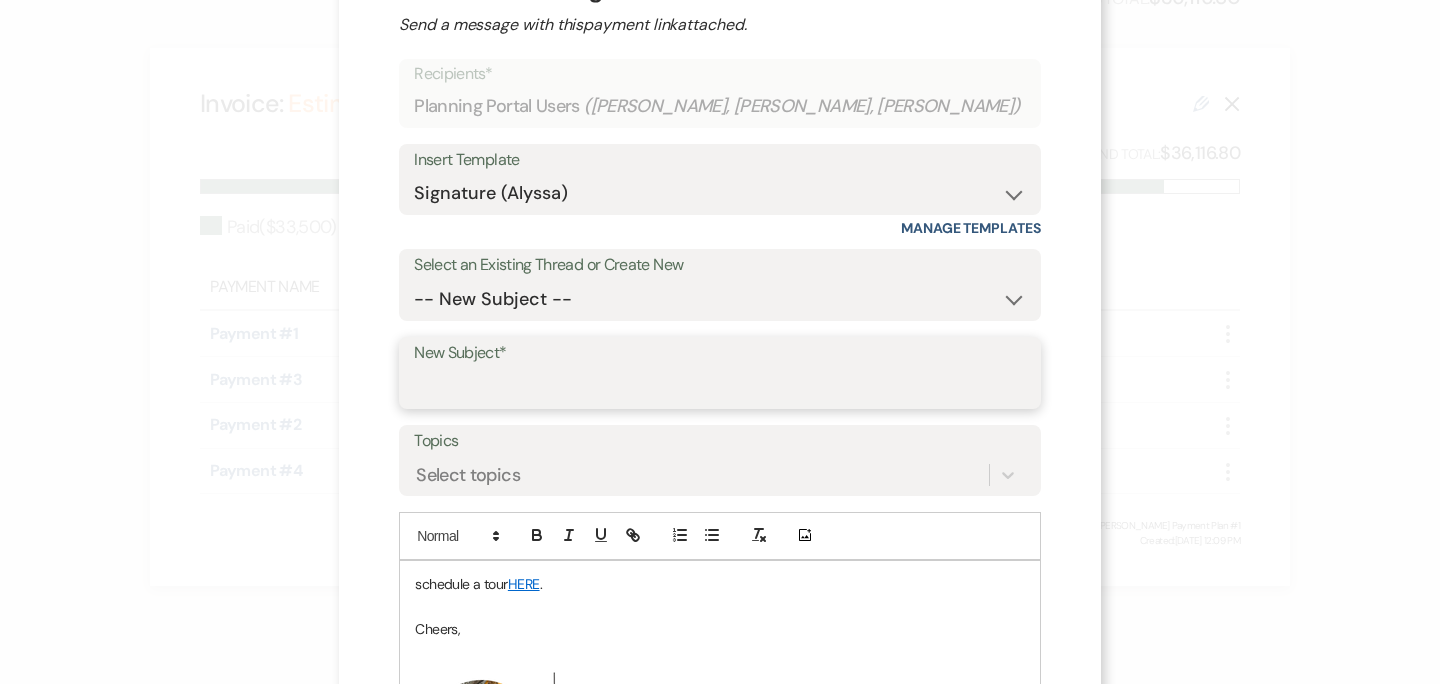click on "New Subject*" at bounding box center (720, 387) 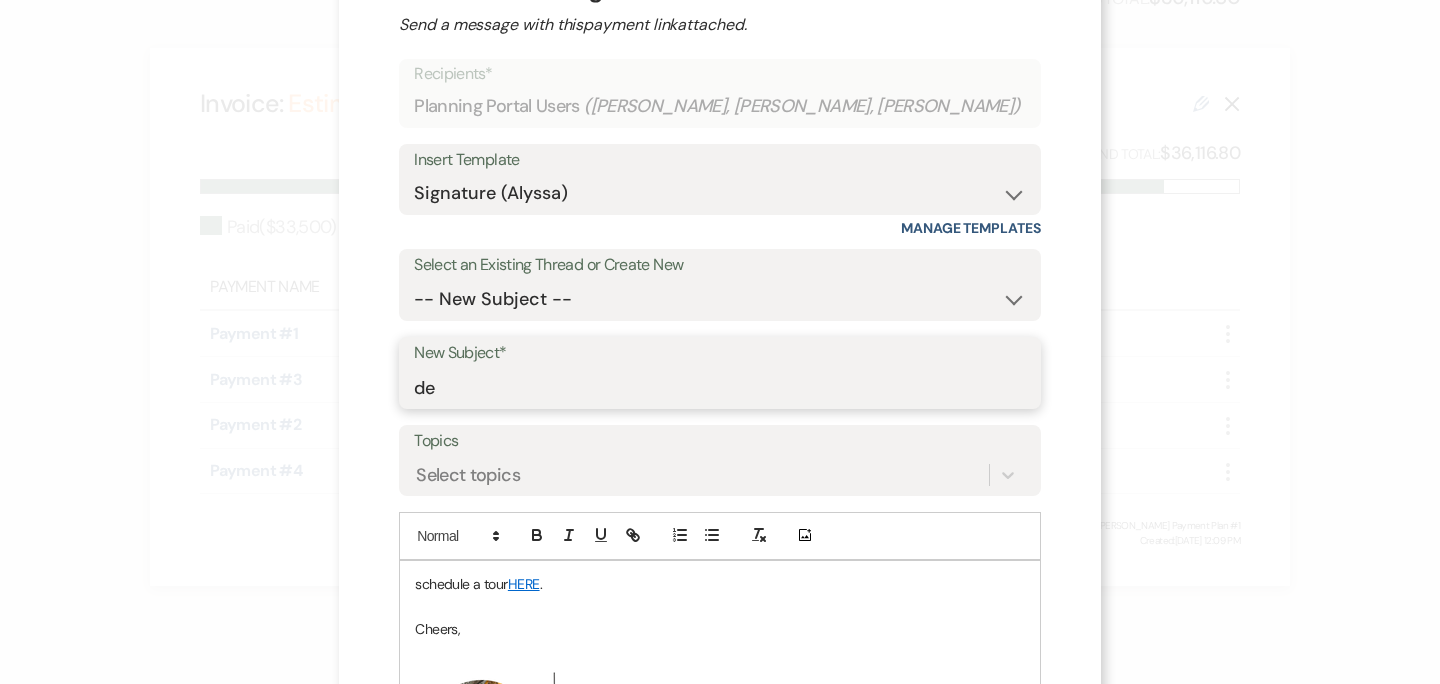 type on "Deposit Receipt" 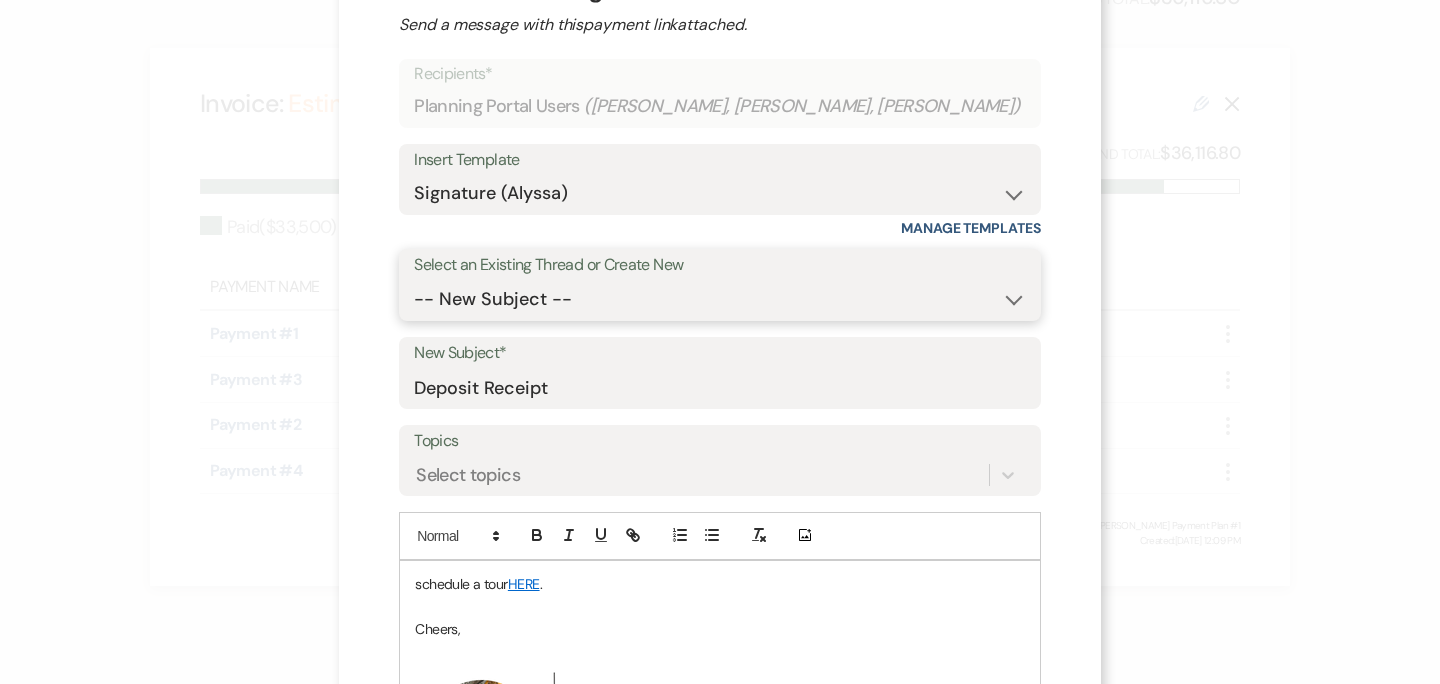 click on "-- New Subject -- Food Options Deposit Receipt Second Deposit and Upcoming Meeting Dates Congratulations and Welcome to Weven! Deposit Receipt Your Wedding Contract Has Been Sent - Exciting Times Ahead! So Nice to Meet You! Wedding package info Weddings at [GEOGRAPHIC_DATA] Event Inquiry" at bounding box center [720, 299] 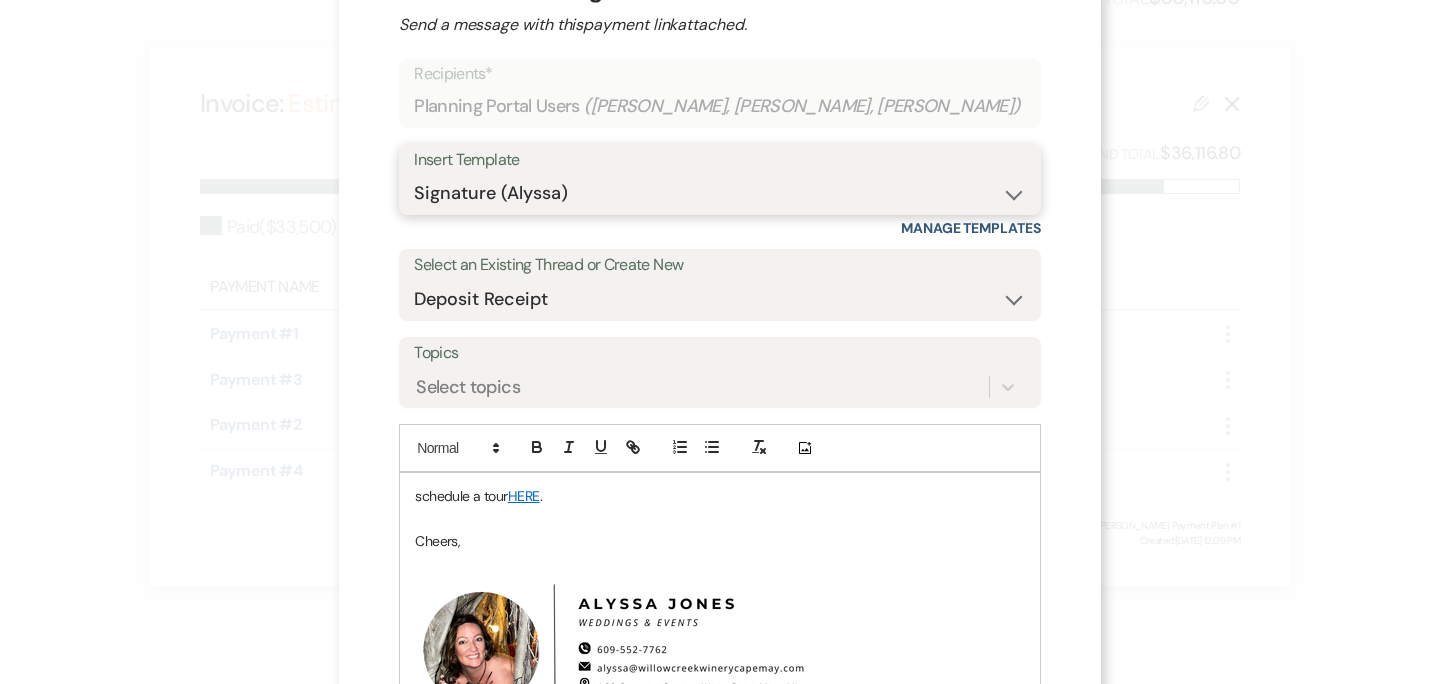 click on "-- Weven Planning Portal Introduction (Booked Events) 6-Month Check-in Review Request Appointment No Show Signature Proposal Package Auto Responder - event weekend Reservation Enhancements Contract Sent Cancelled Appointment OOO 1 - Wedding Inquiry Signature (Alyssa) Tour Follow Up  2025 Available Dates 1 - Groups Under 25 Guests 2 - Wedding Inquiry Followup 3 - Final Follow Up 1 - Social Event Inquiry  2 - Social Event Follow Up Lost Business Marriage Proposal Micro-Wedding 2024 Available Dates Quote - 1 Tour Follow Up with Quote Tour Confirmation Quote Follow-Up Tour Cancellation Followup Photos of Spaces Contract - Wedding 1 - Wedding Inquiry (Parents/Relatives) 2 - Wedding Inquiry Followup (2026) Reservation Enhancements Proposal Package - H 6-Month Check-in Contract - Social 3 - Final Follow Up (2026) Quote - Social Review Request (wedding) Elopement 1 - WCW / SM - Wedding Inquiry Review Request (social) Menu Tasting Details 2 - Wedding Inquiry Followup (both venues) Elopement reach out Welcome Elopement" at bounding box center [720, 193] 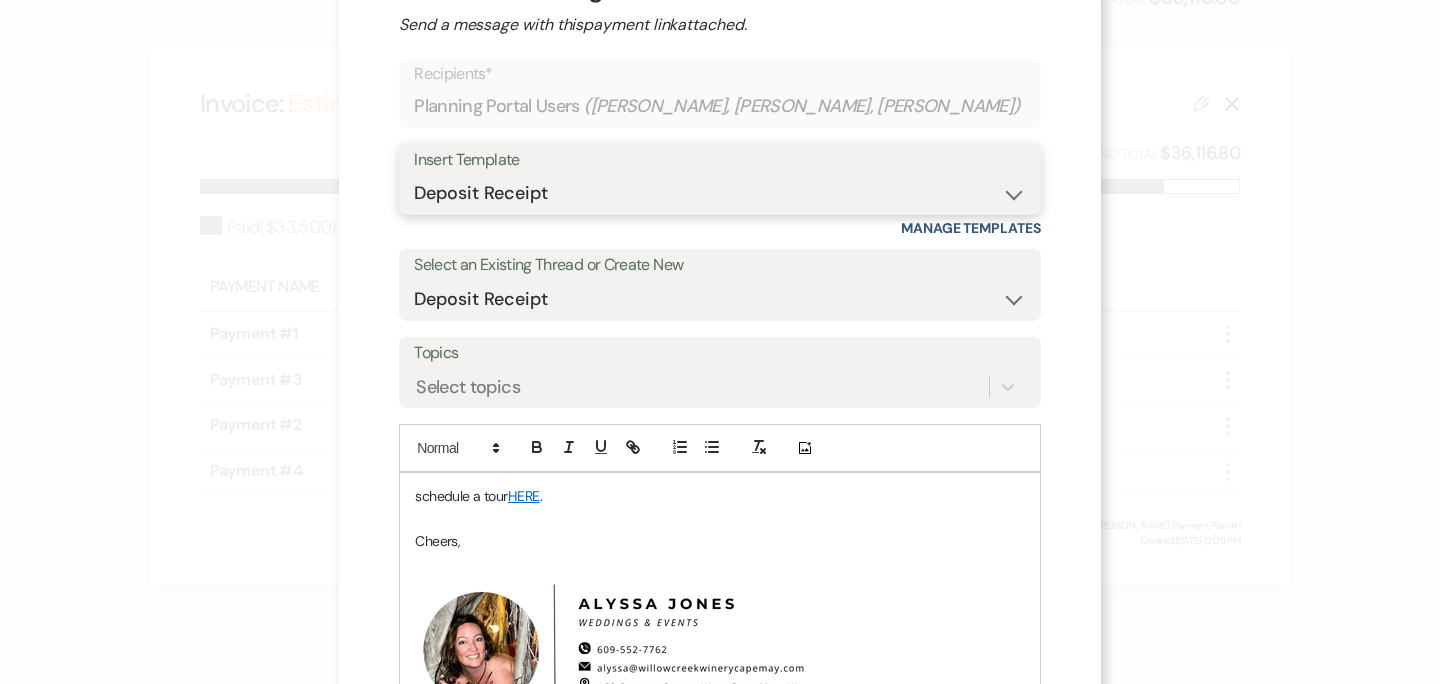 select on "-1" 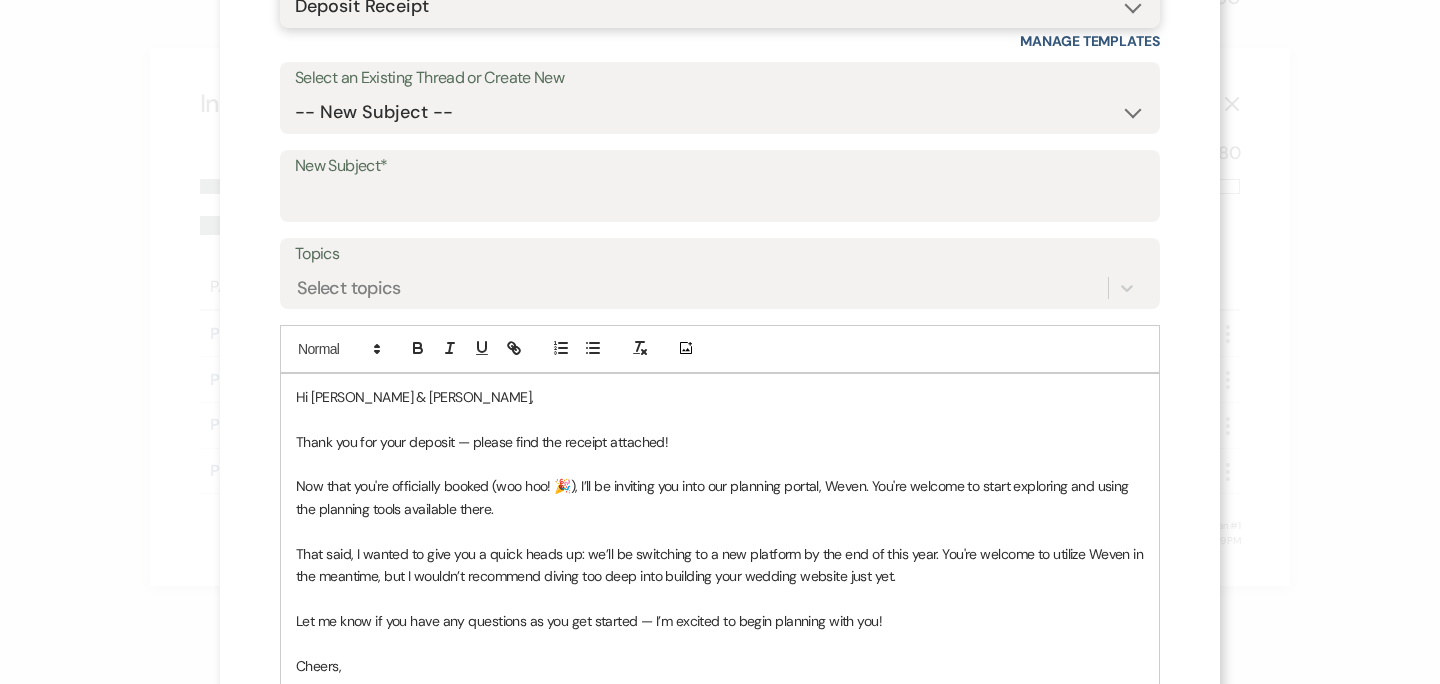 scroll, scrollTop: 310, scrollLeft: 0, axis: vertical 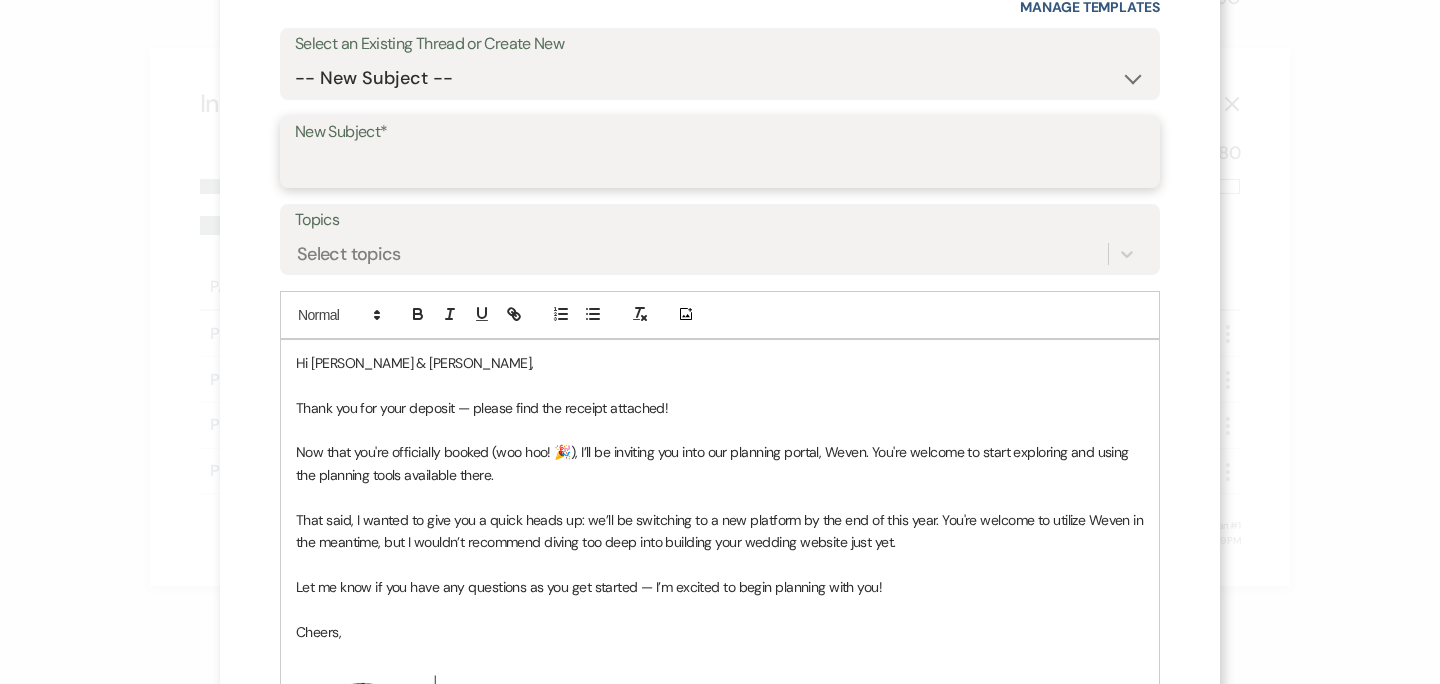 click on "New Subject*" at bounding box center [720, 166] 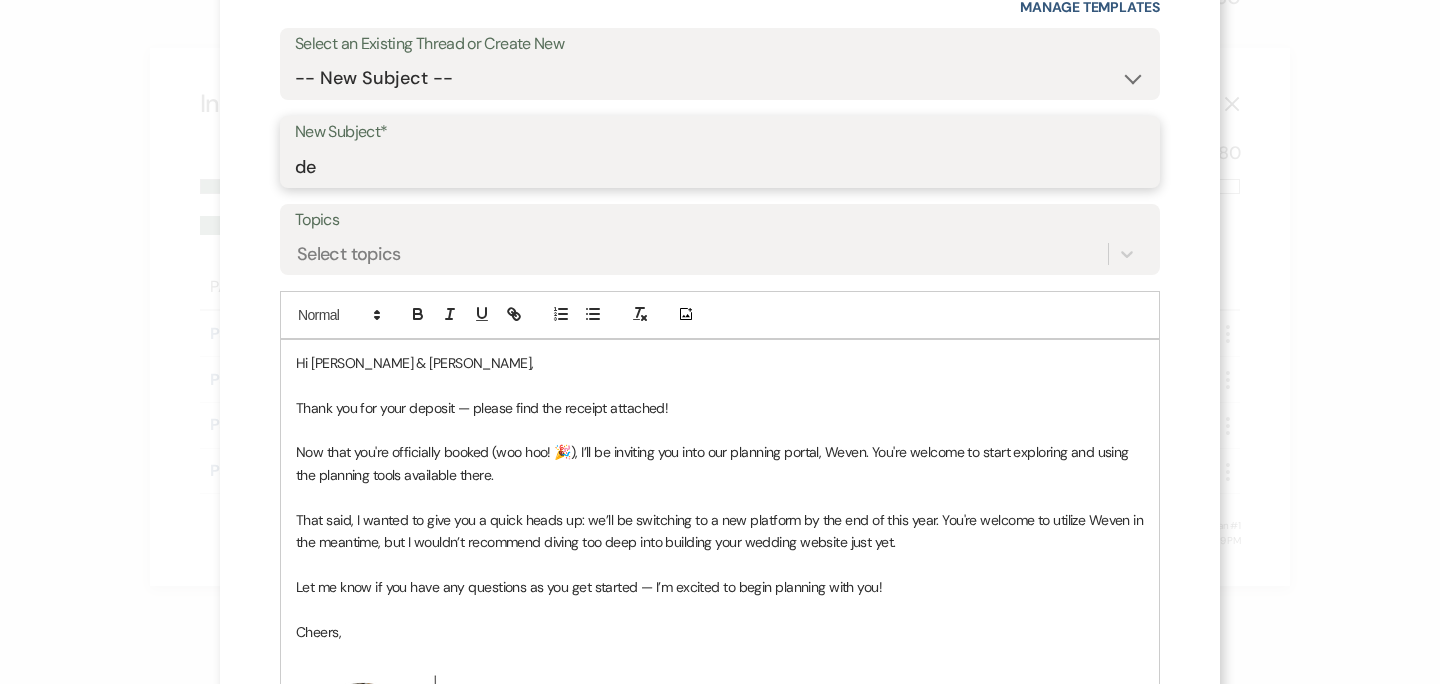 type on "Deposit Receipt" 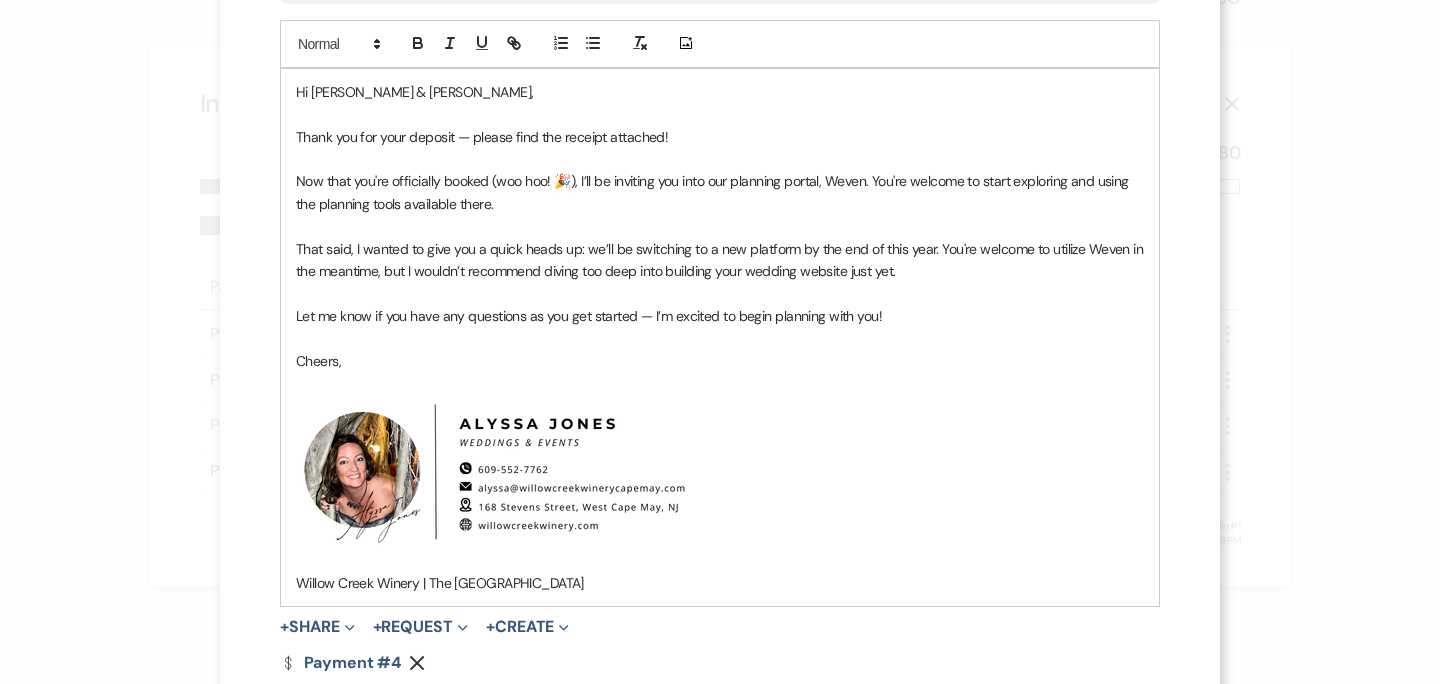 scroll, scrollTop: 537, scrollLeft: 0, axis: vertical 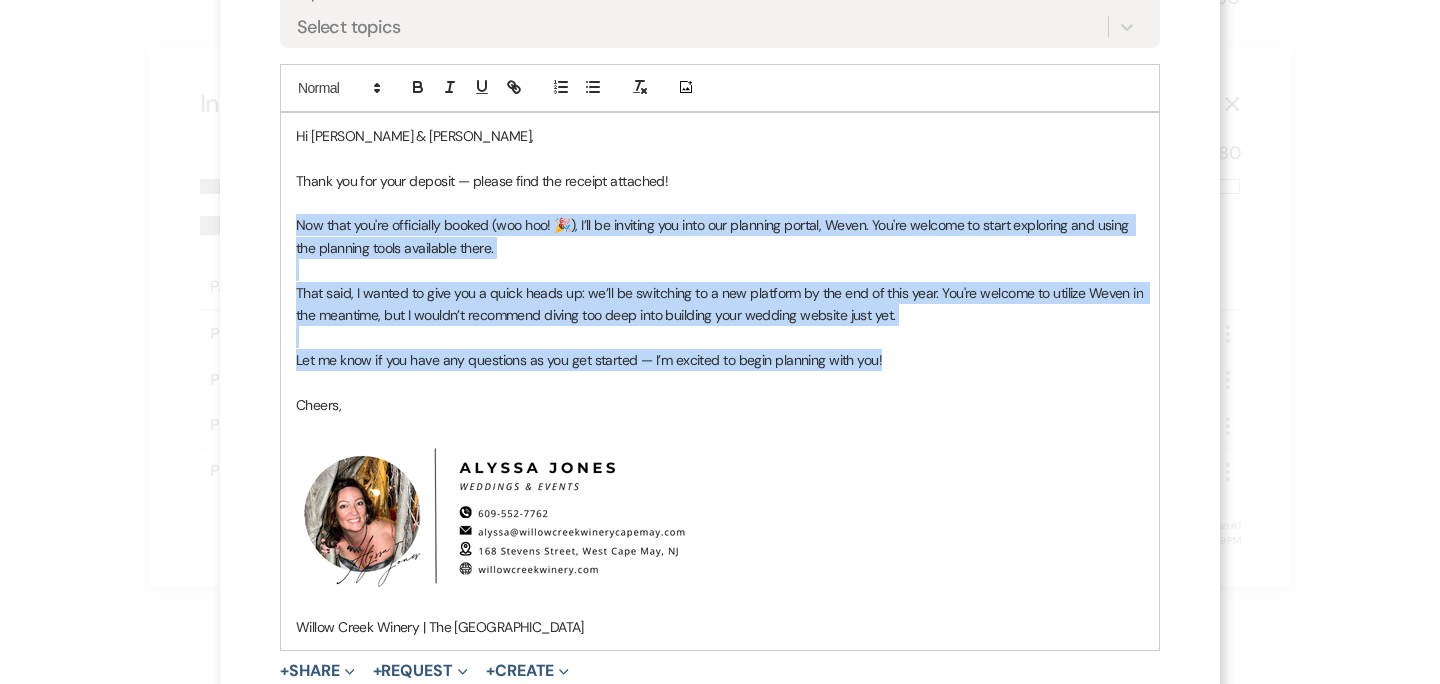 drag, startPoint x: 888, startPoint y: 363, endPoint x: 294, endPoint y: 218, distance: 611.4417 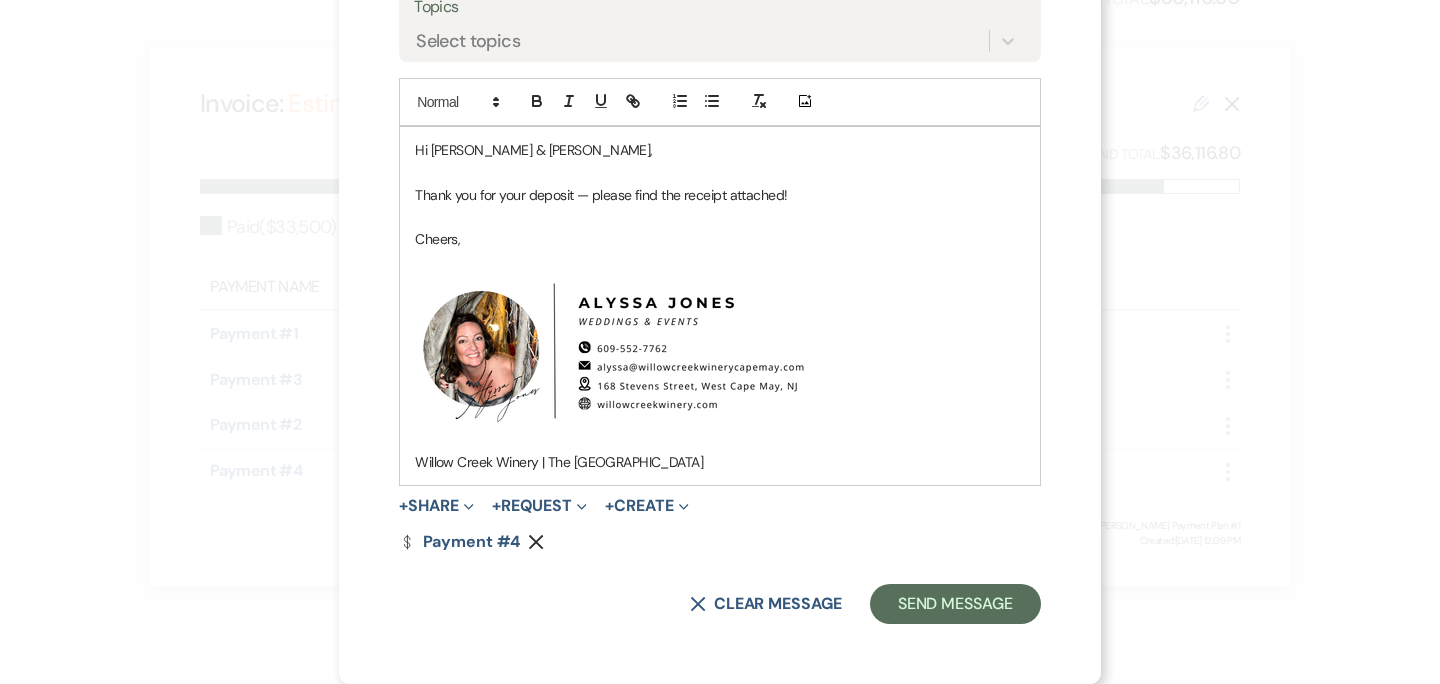 scroll, scrollTop: 523, scrollLeft: 0, axis: vertical 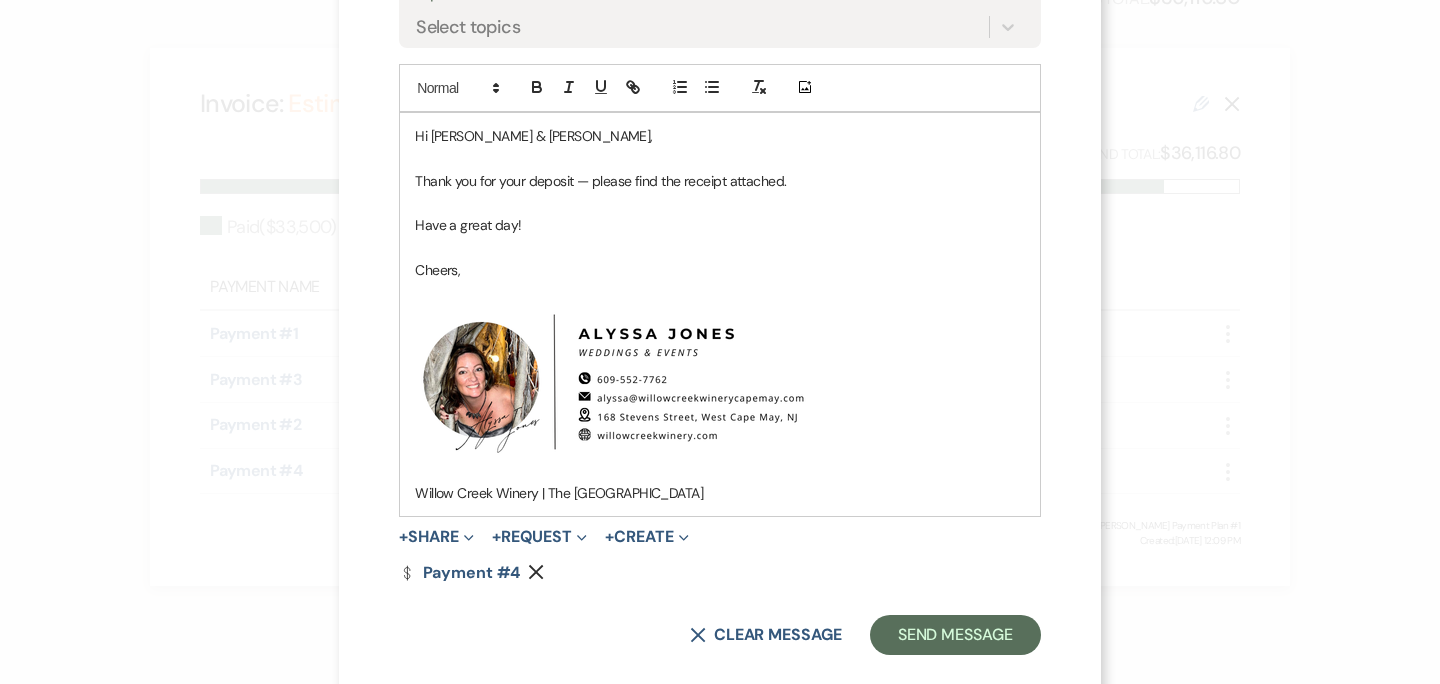 click on "Hi [PERSON_NAME] & [PERSON_NAME]," at bounding box center (720, 136) 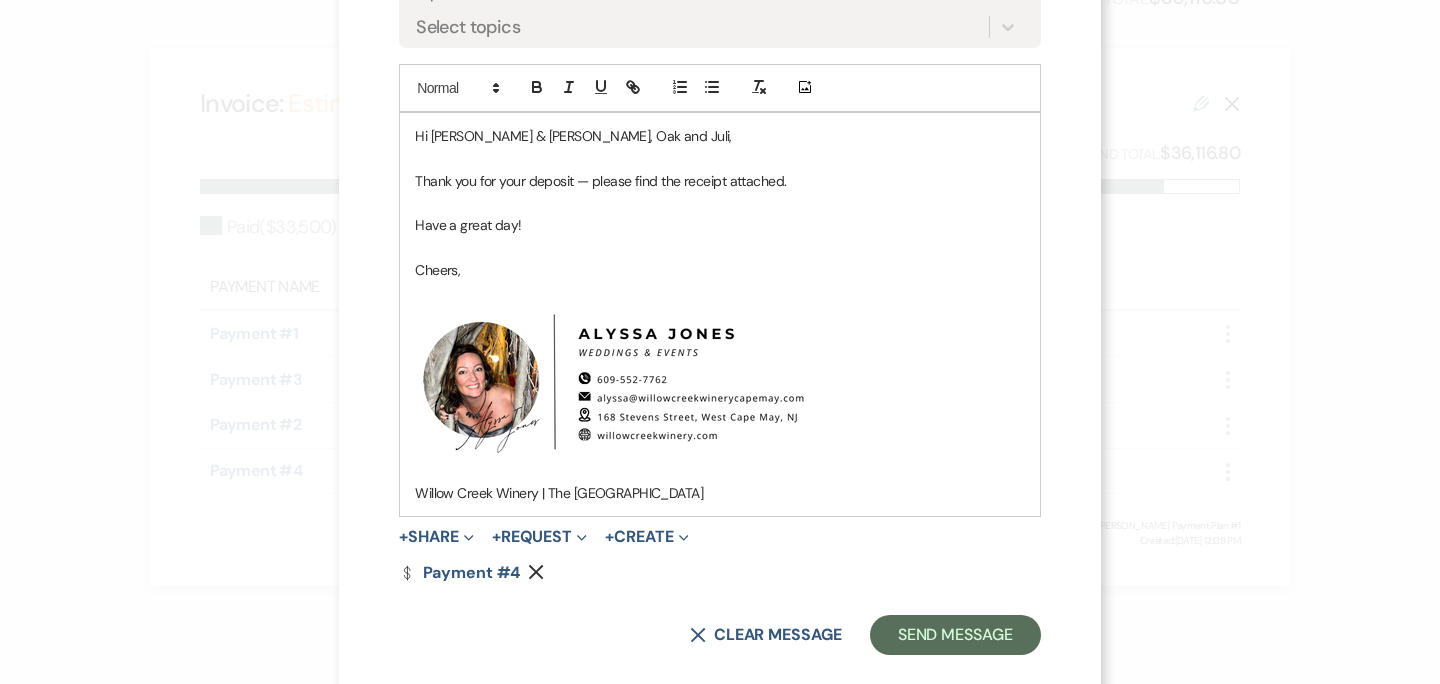 click on "Hi [PERSON_NAME] & [PERSON_NAME], Oak and Juli," at bounding box center (573, 136) 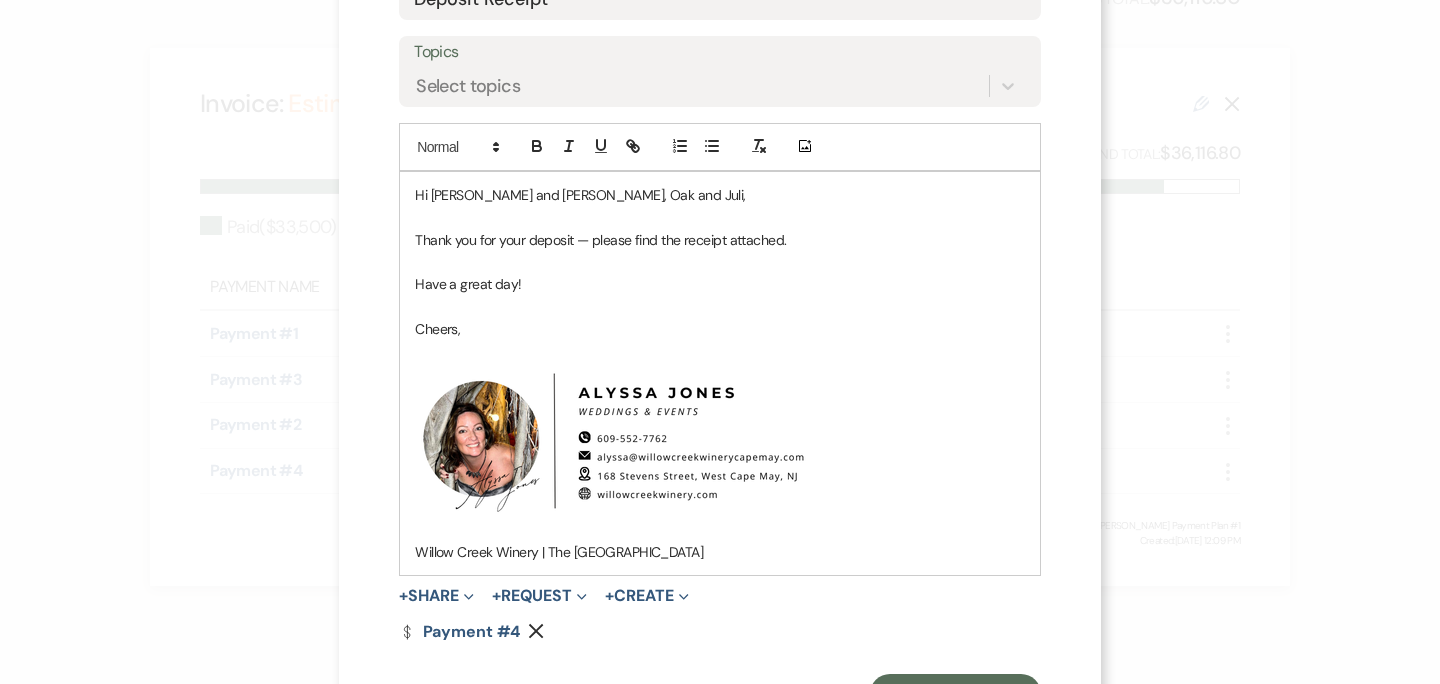 scroll, scrollTop: 567, scrollLeft: 0, axis: vertical 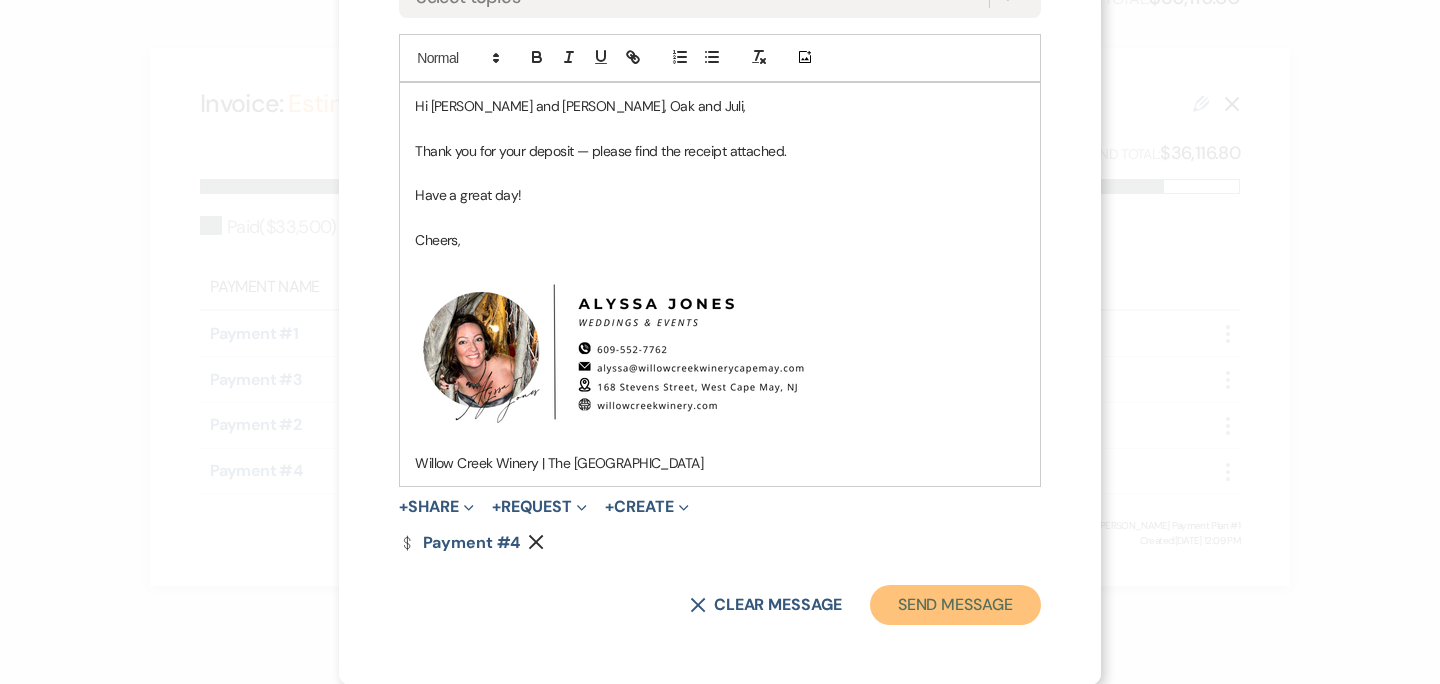 click on "Send Message" at bounding box center (955, 605) 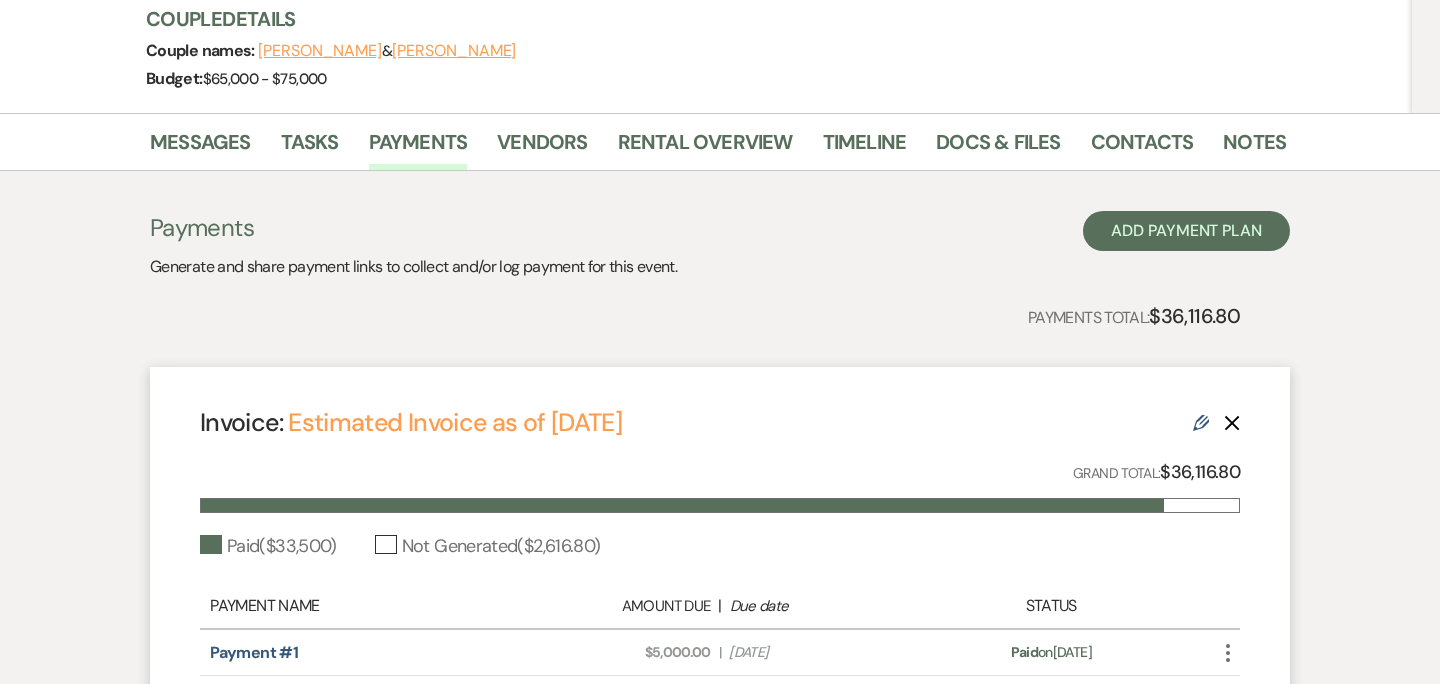 scroll, scrollTop: 0, scrollLeft: 0, axis: both 